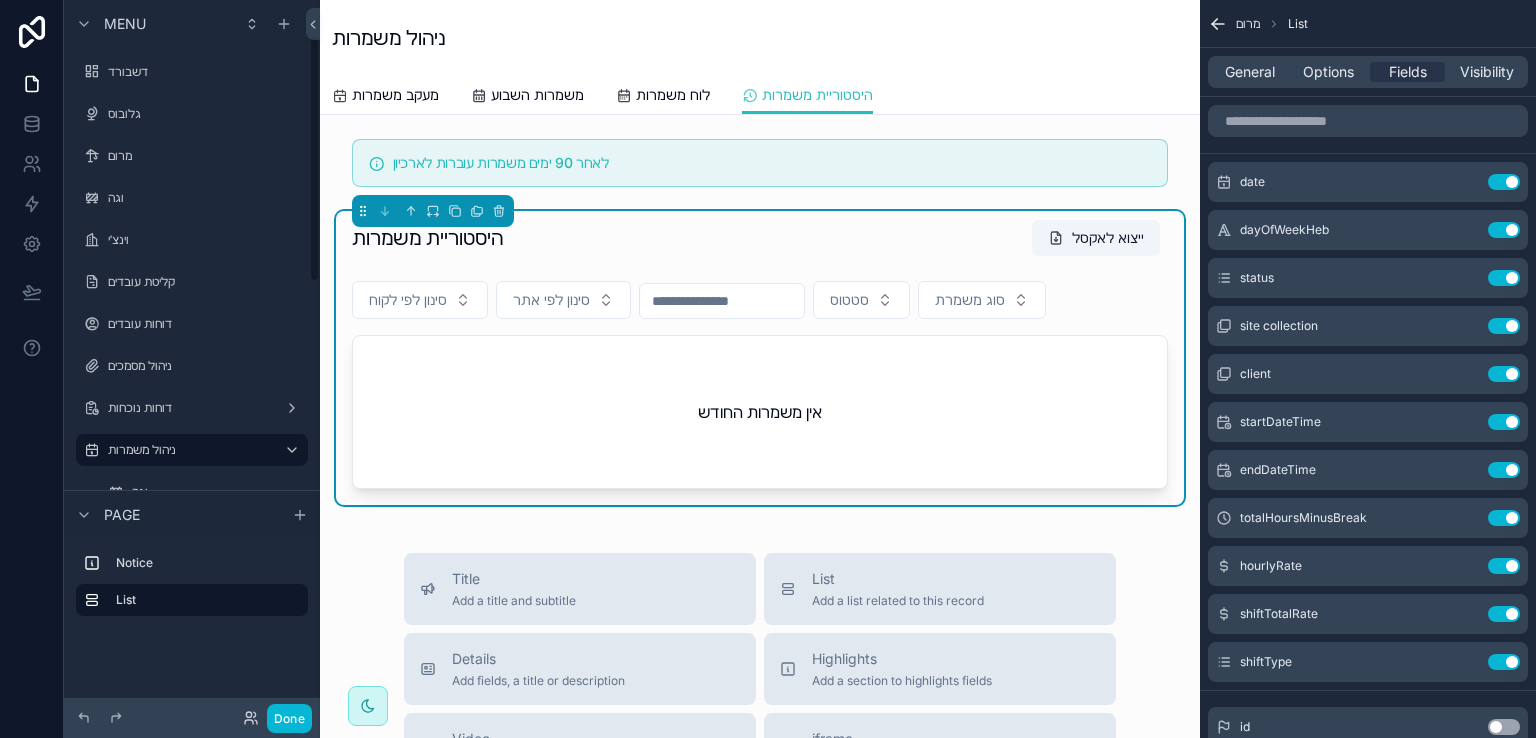 scroll, scrollTop: 0, scrollLeft: 0, axis: both 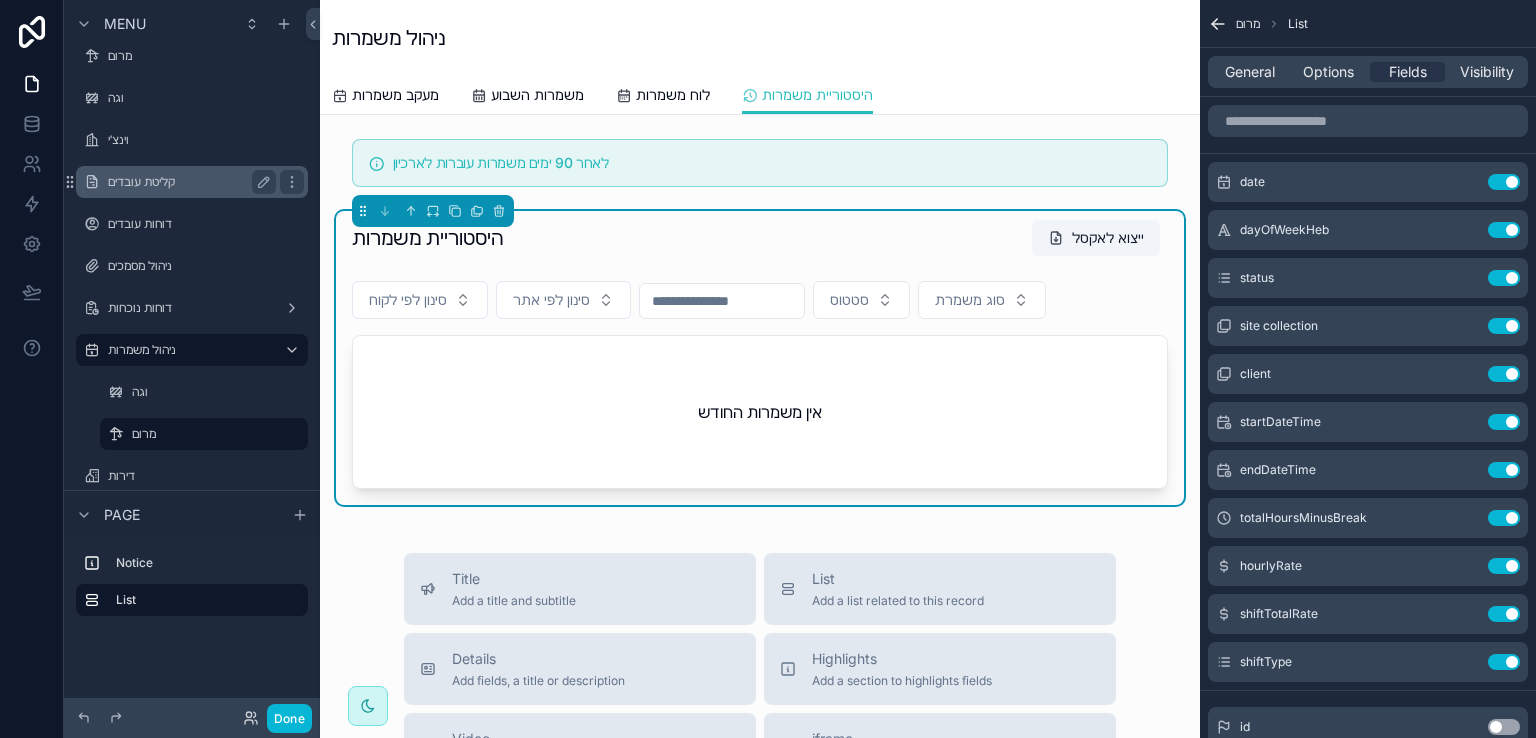 click on "קליטת עובדים" at bounding box center [188, 182] 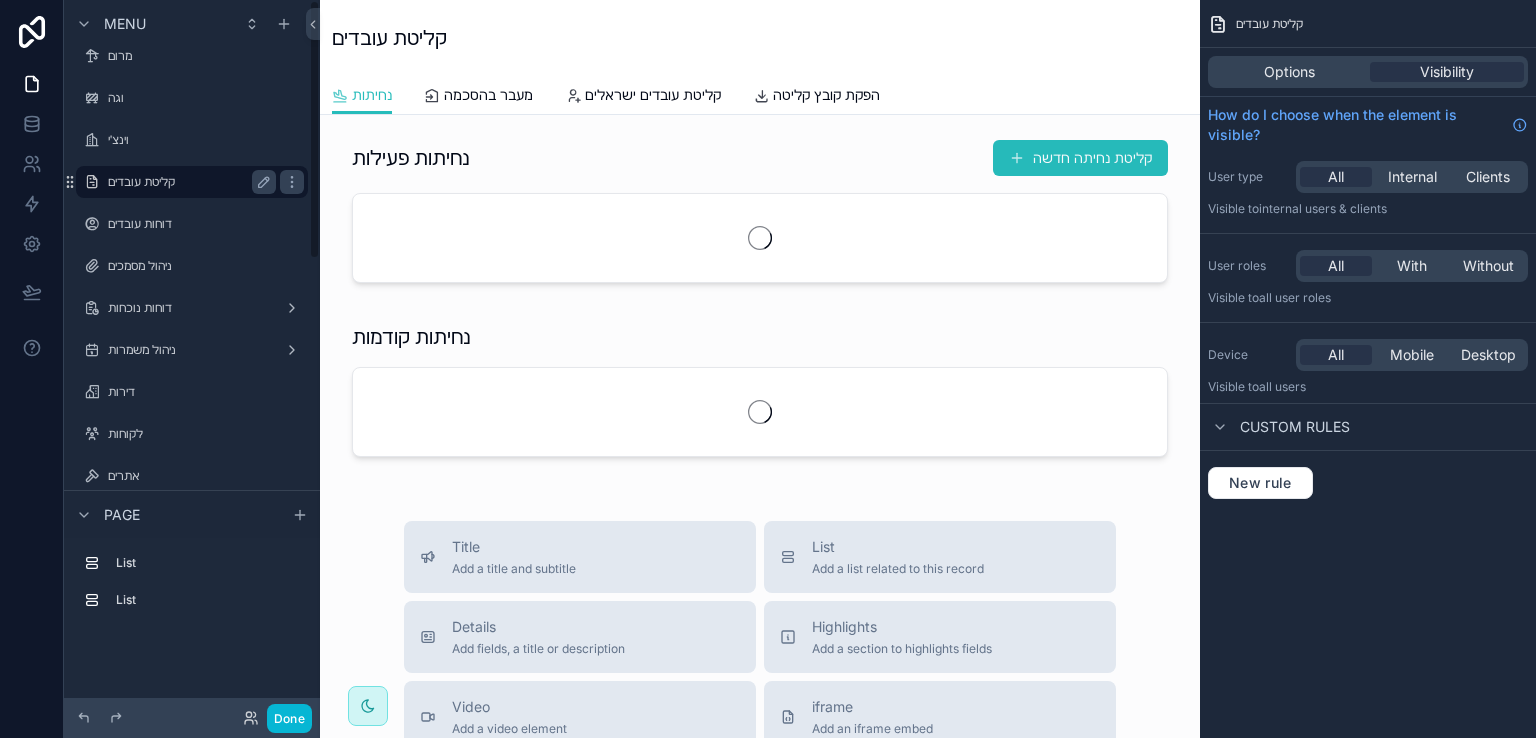 scroll, scrollTop: 0, scrollLeft: 0, axis: both 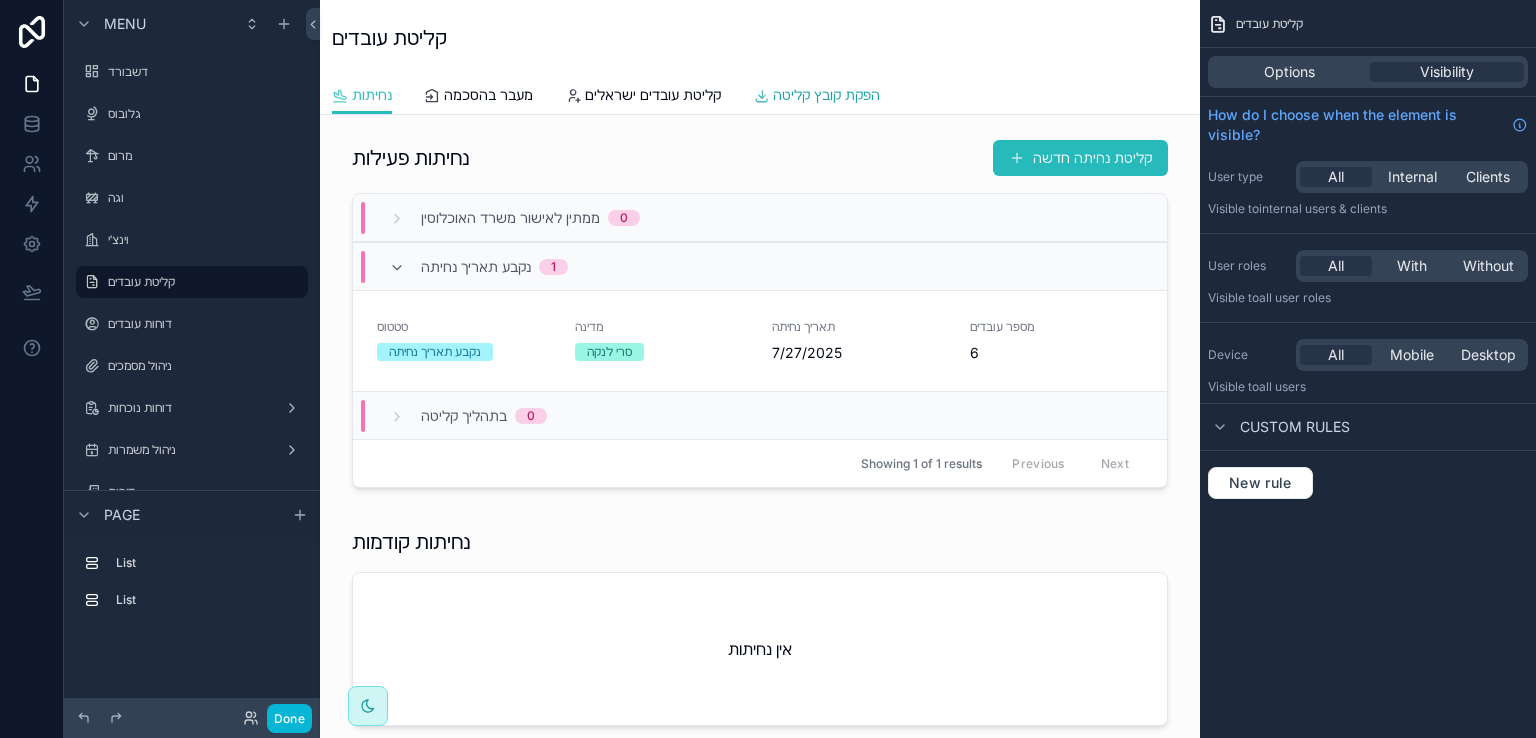 click on "הפקת קובץ קליטה" at bounding box center [826, 95] 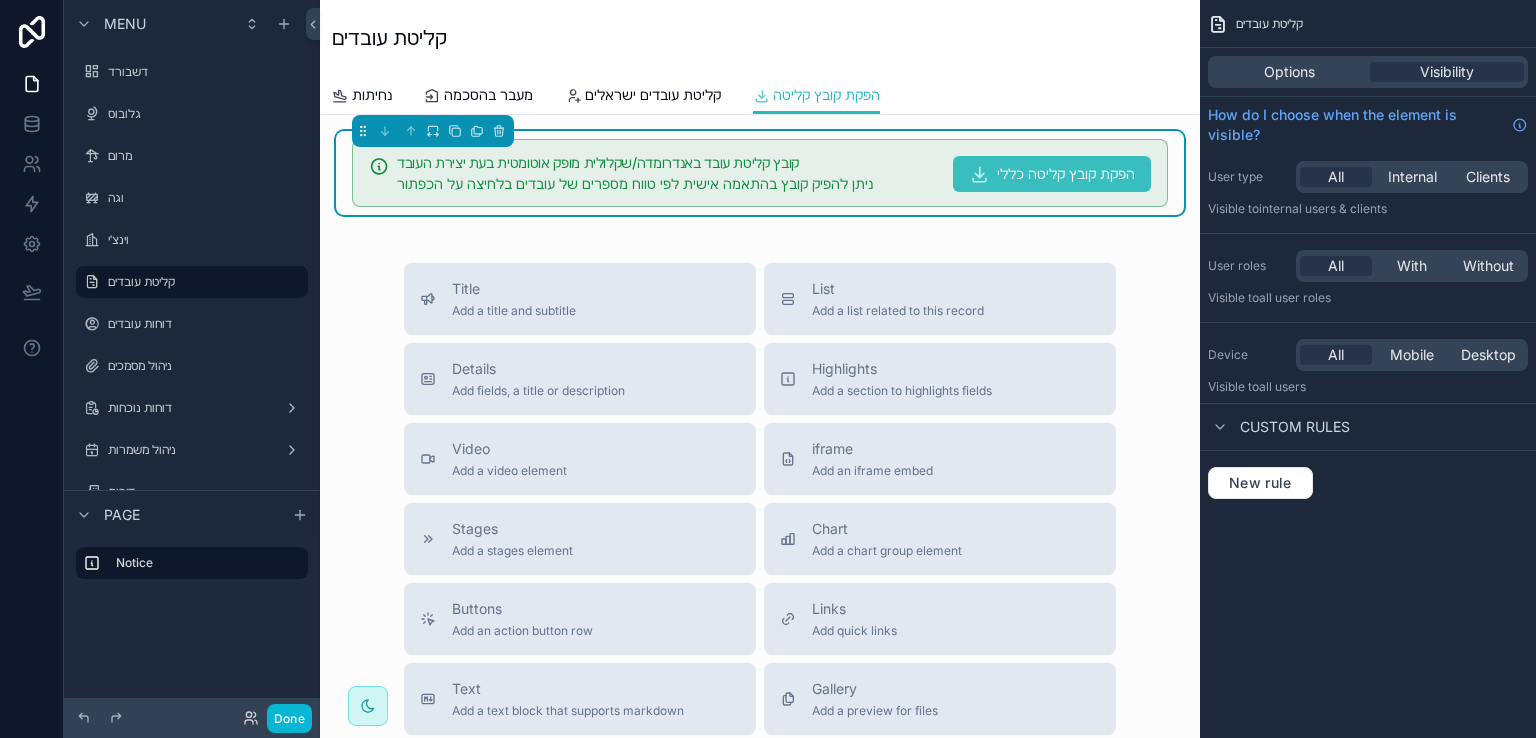 click on "הפקת קובץ קליטה כללי" at bounding box center (1066, 174) 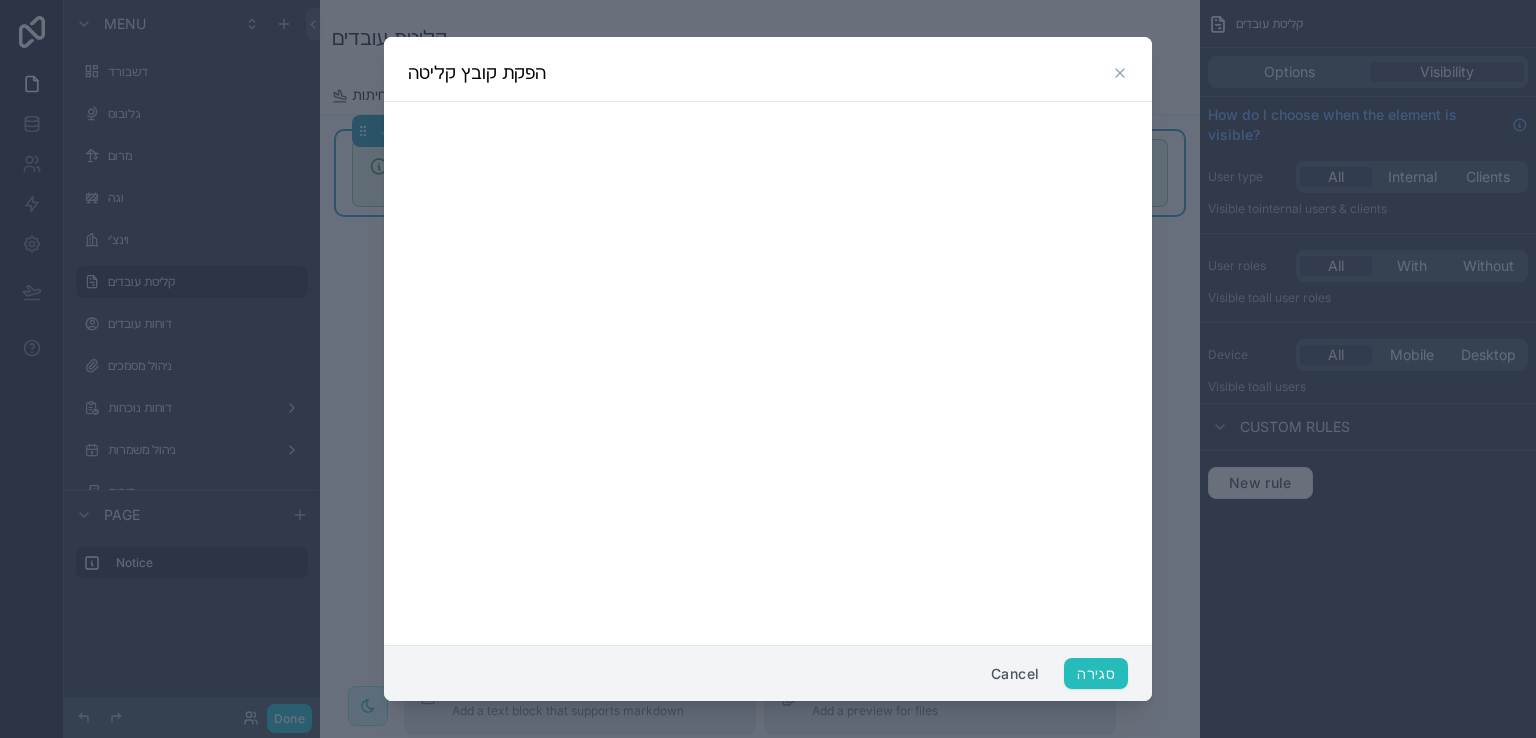 click 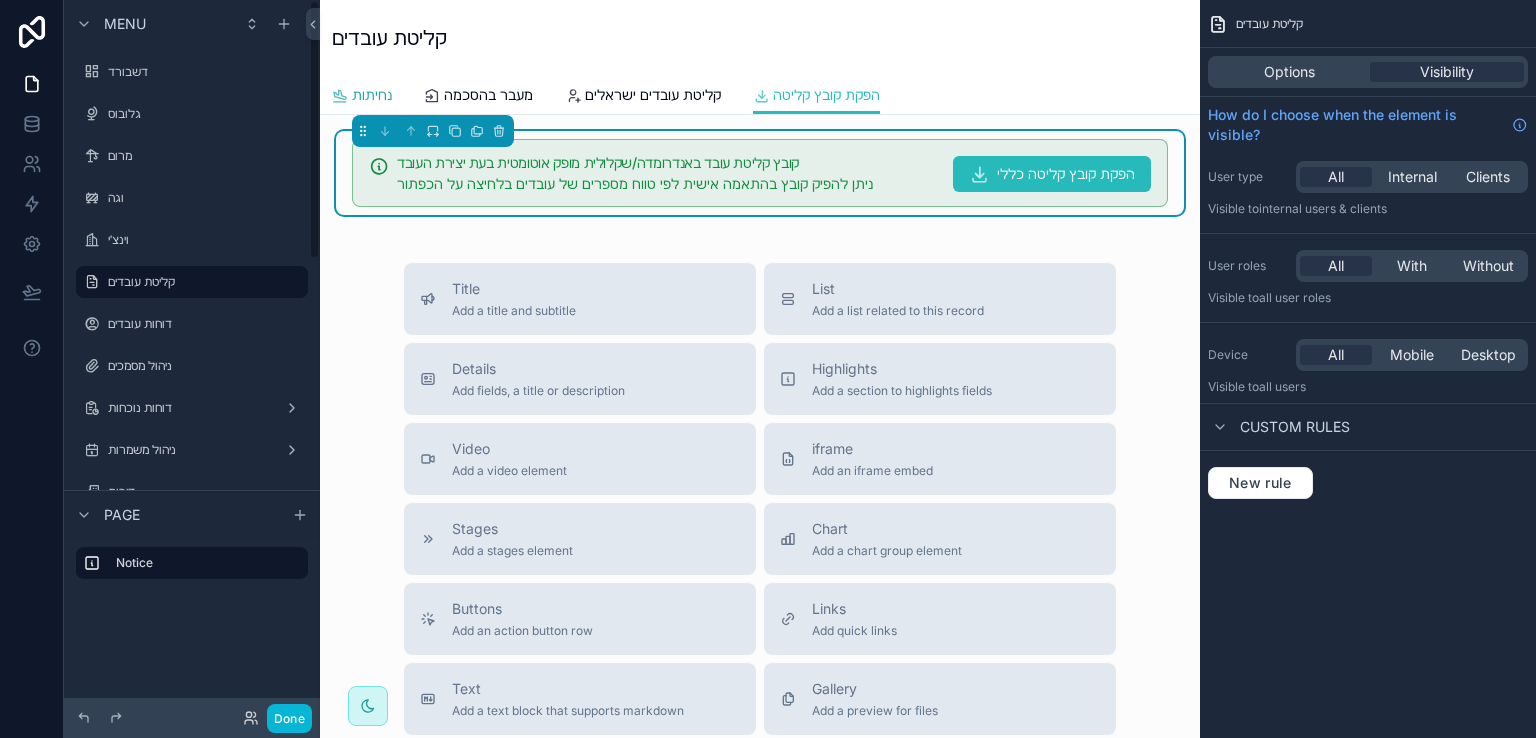 click on "נחיתות" at bounding box center (372, 95) 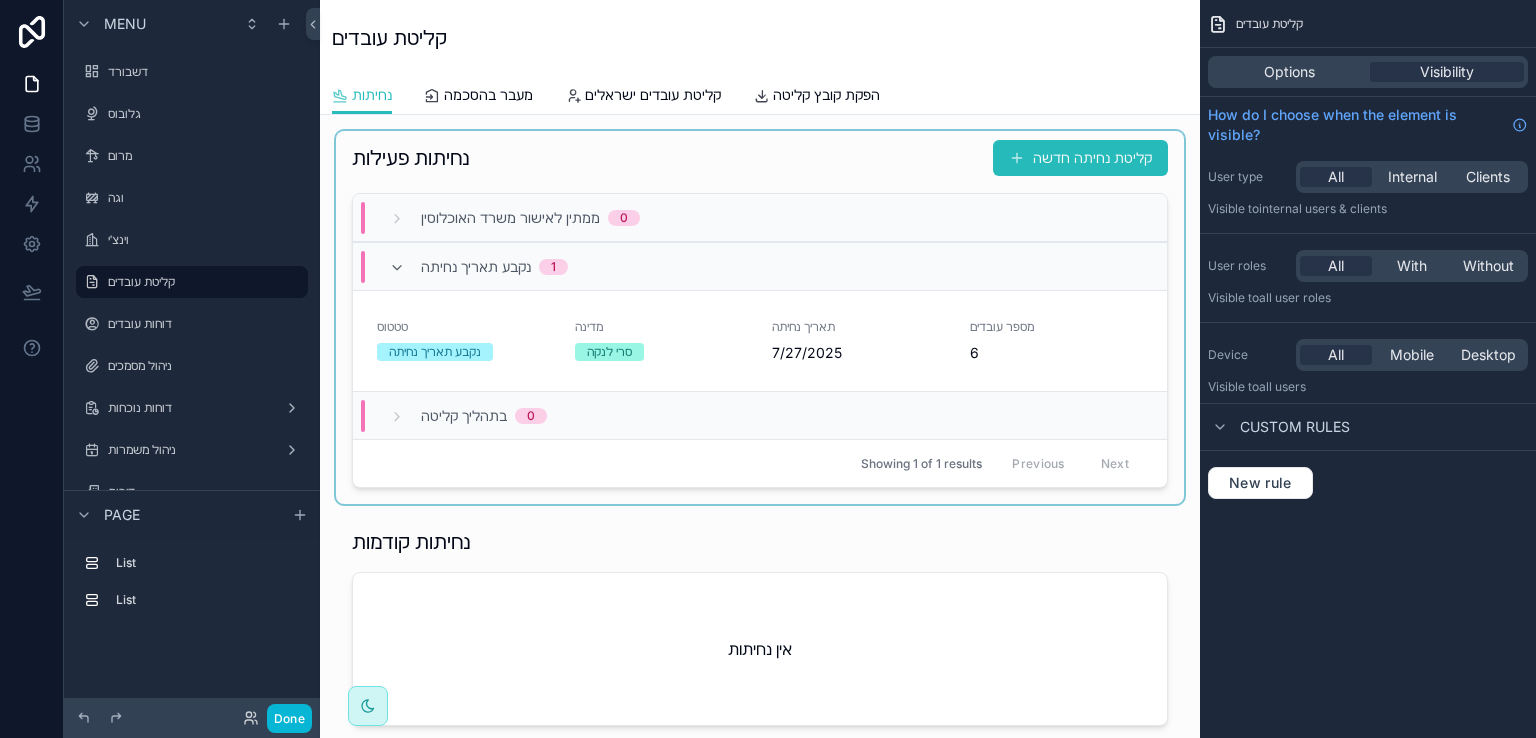 click at bounding box center (760, 317) 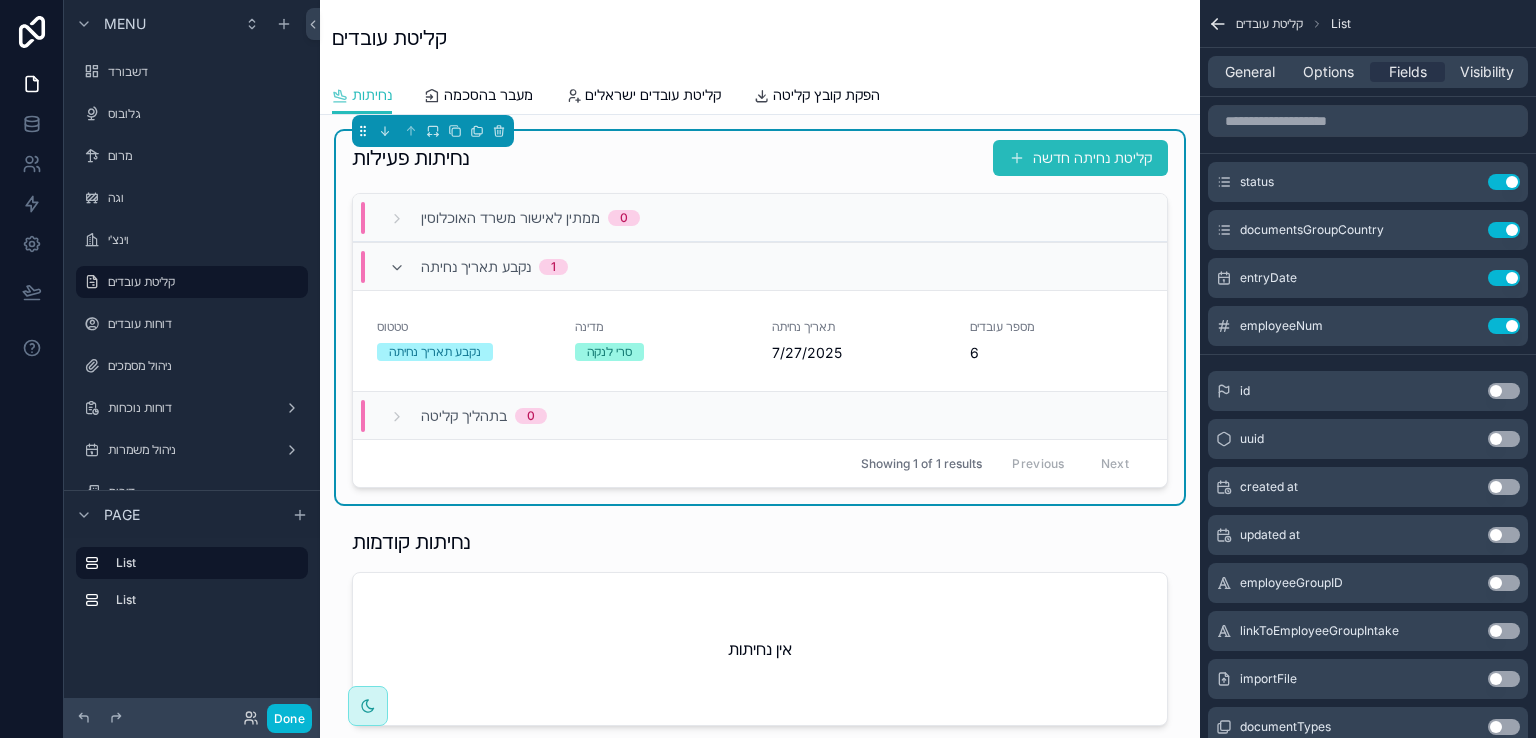 click on "קליטת נחיתה חדשה" at bounding box center (1080, 158) 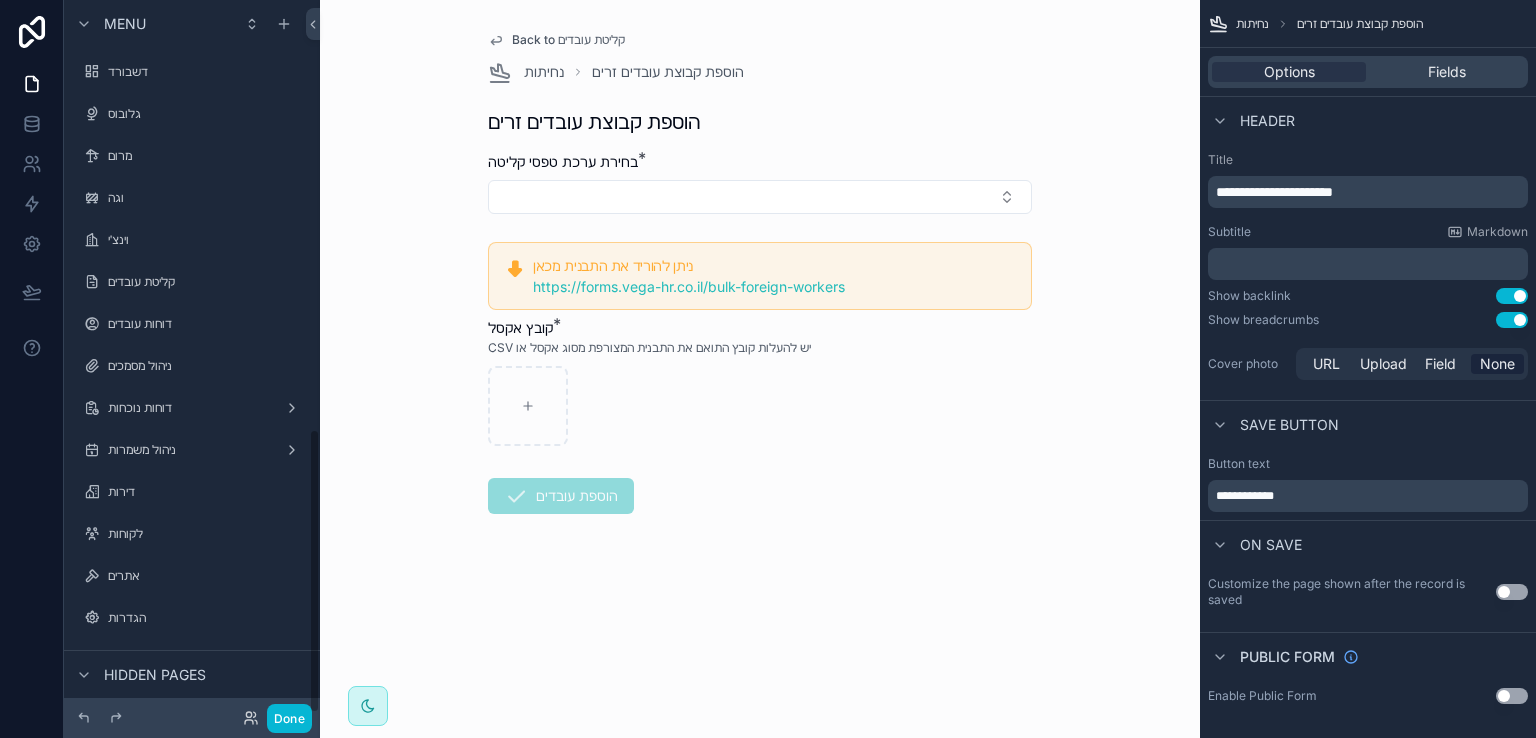 scroll, scrollTop: 1080, scrollLeft: 0, axis: vertical 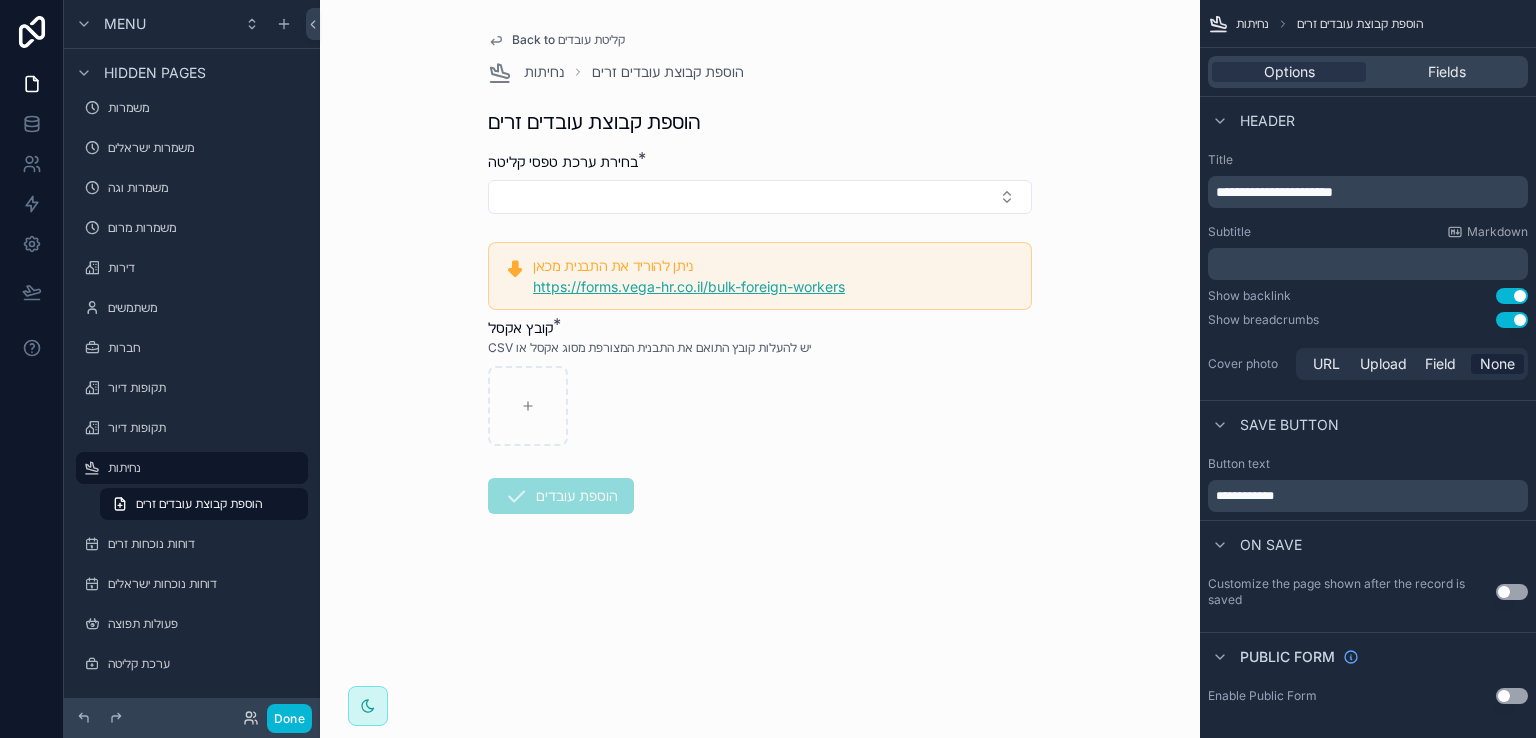 click on "https://forms.vega-hr.co.il/bulk-foreign-workers" at bounding box center [689, 286] 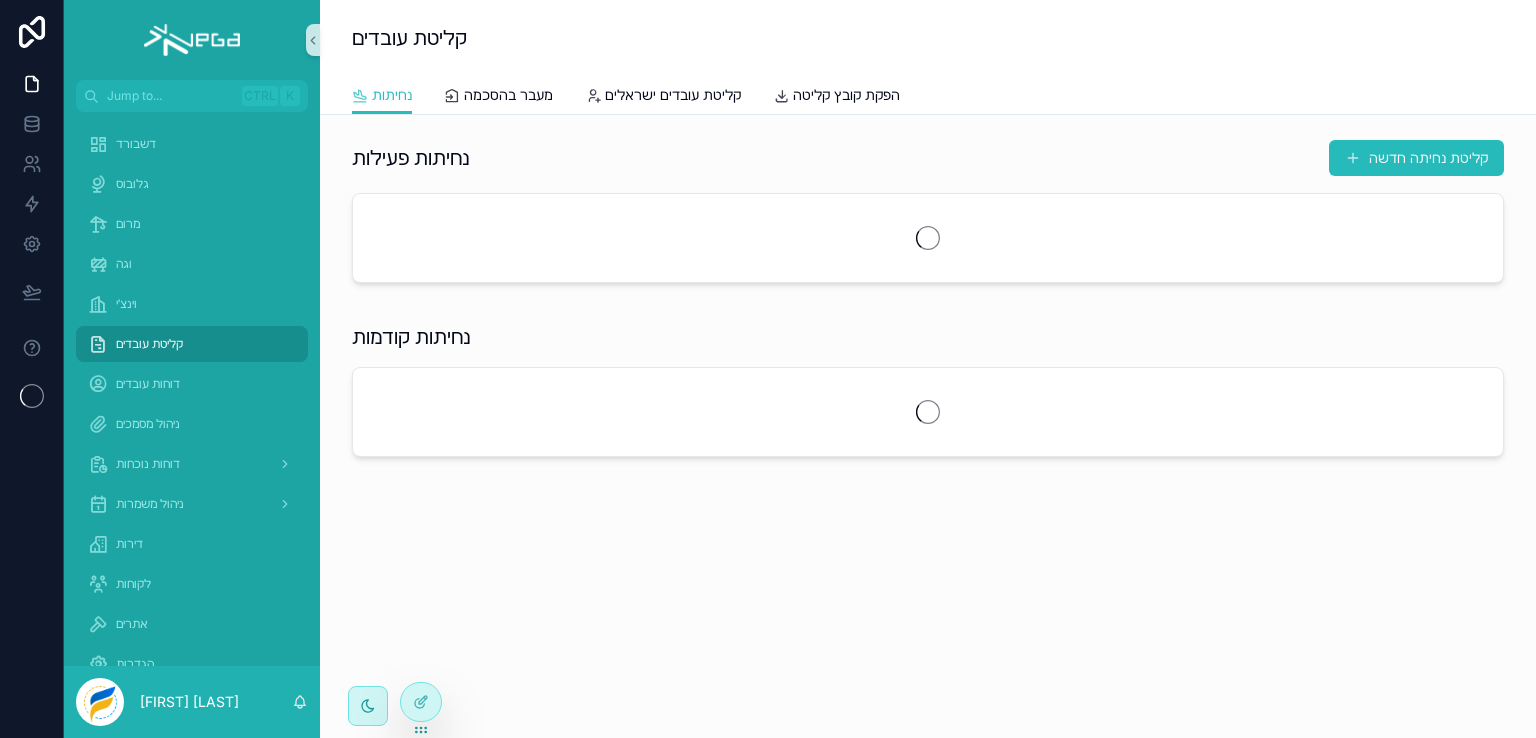 scroll, scrollTop: 0, scrollLeft: 0, axis: both 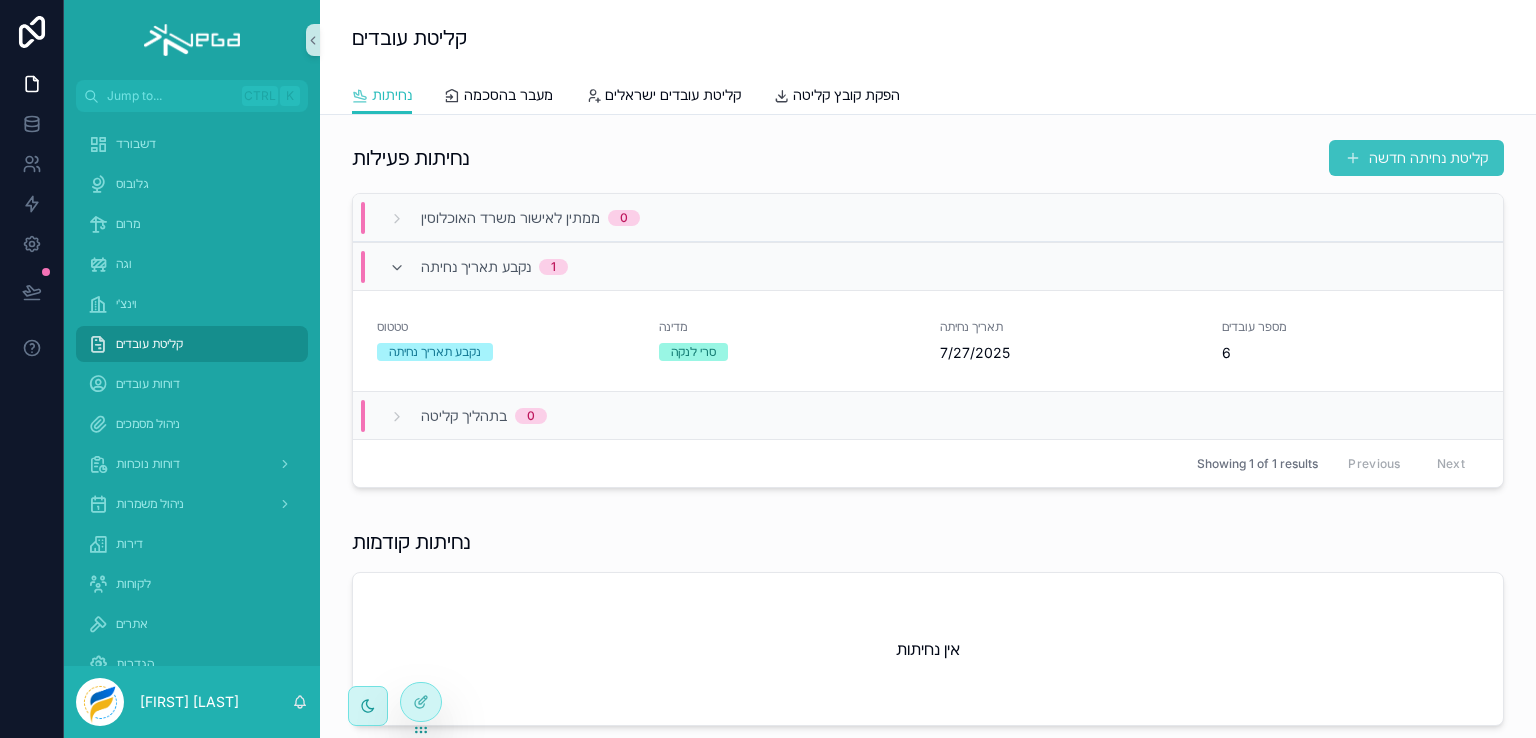 click on "קליטת נחיתה חדשה" at bounding box center [1416, 158] 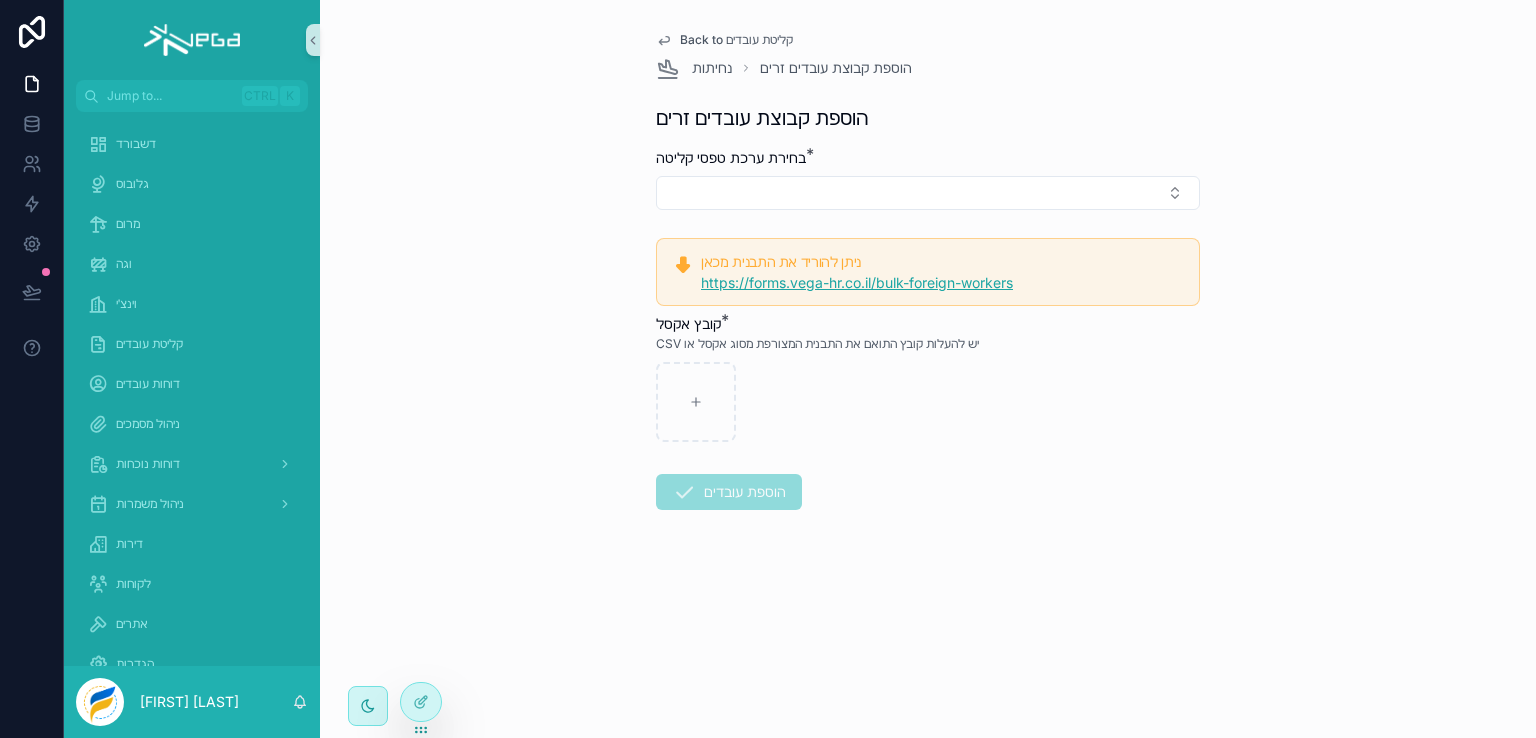 click on "https://forms.vega-hr.co.il/bulk-foreign-workers" at bounding box center (857, 282) 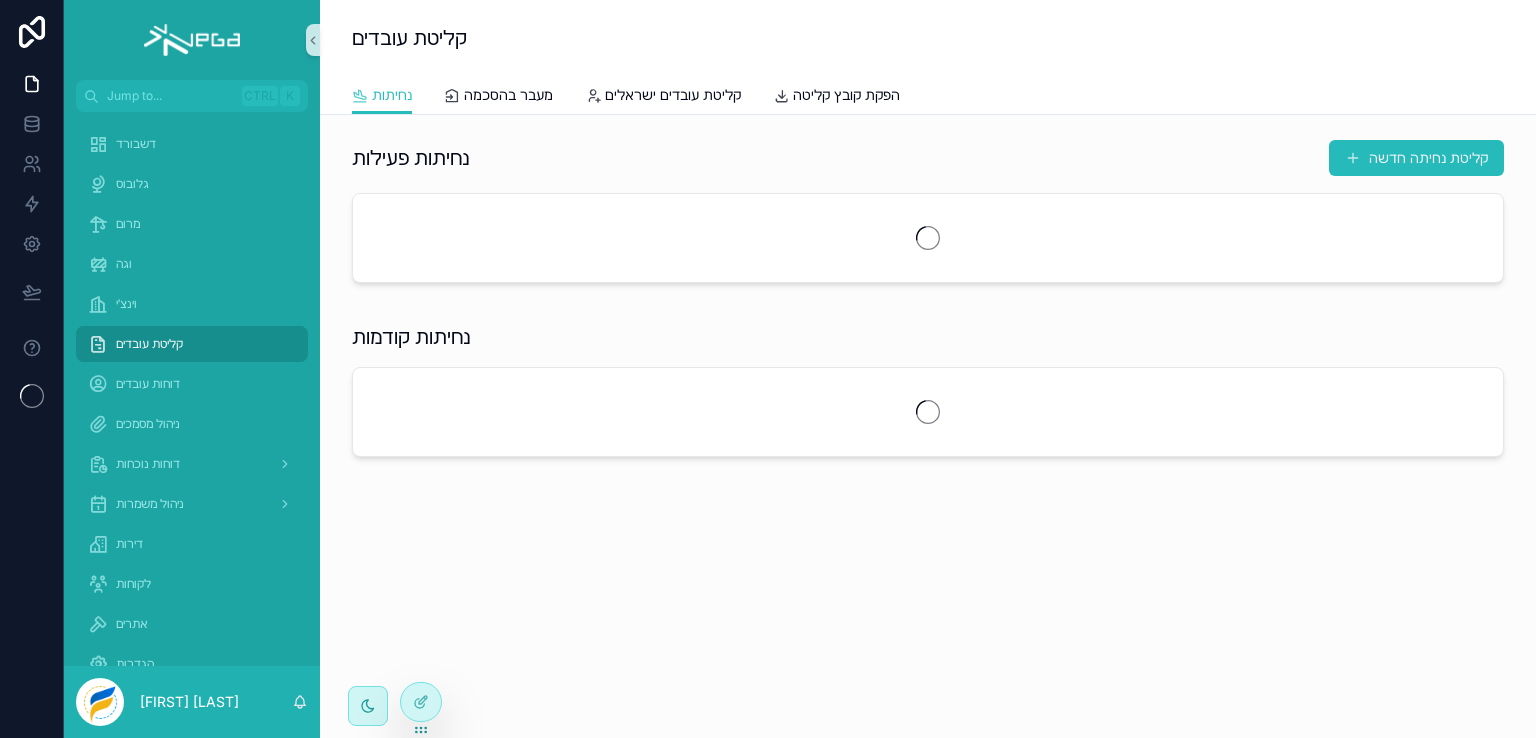 scroll, scrollTop: 0, scrollLeft: 0, axis: both 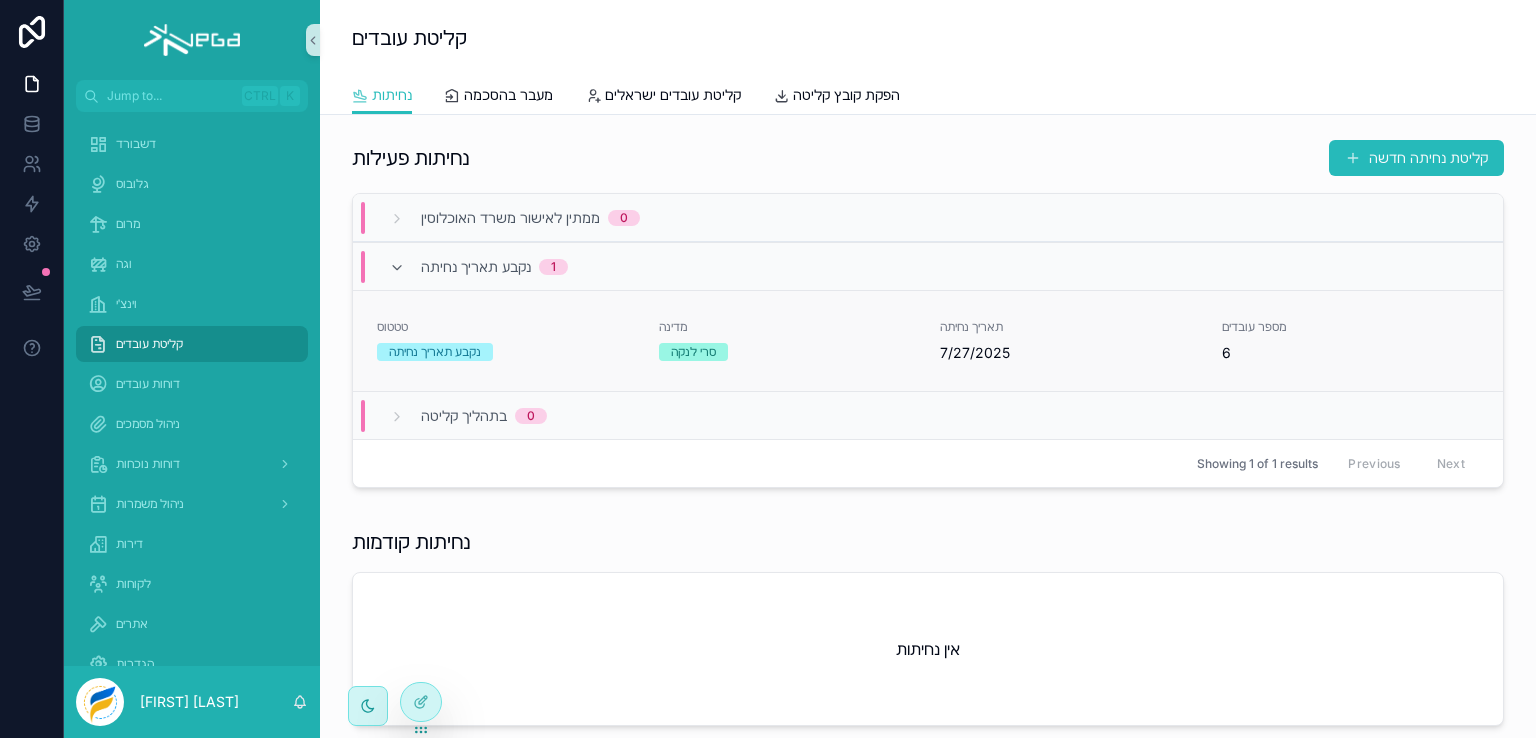 click on "מדינה" at bounding box center (788, 327) 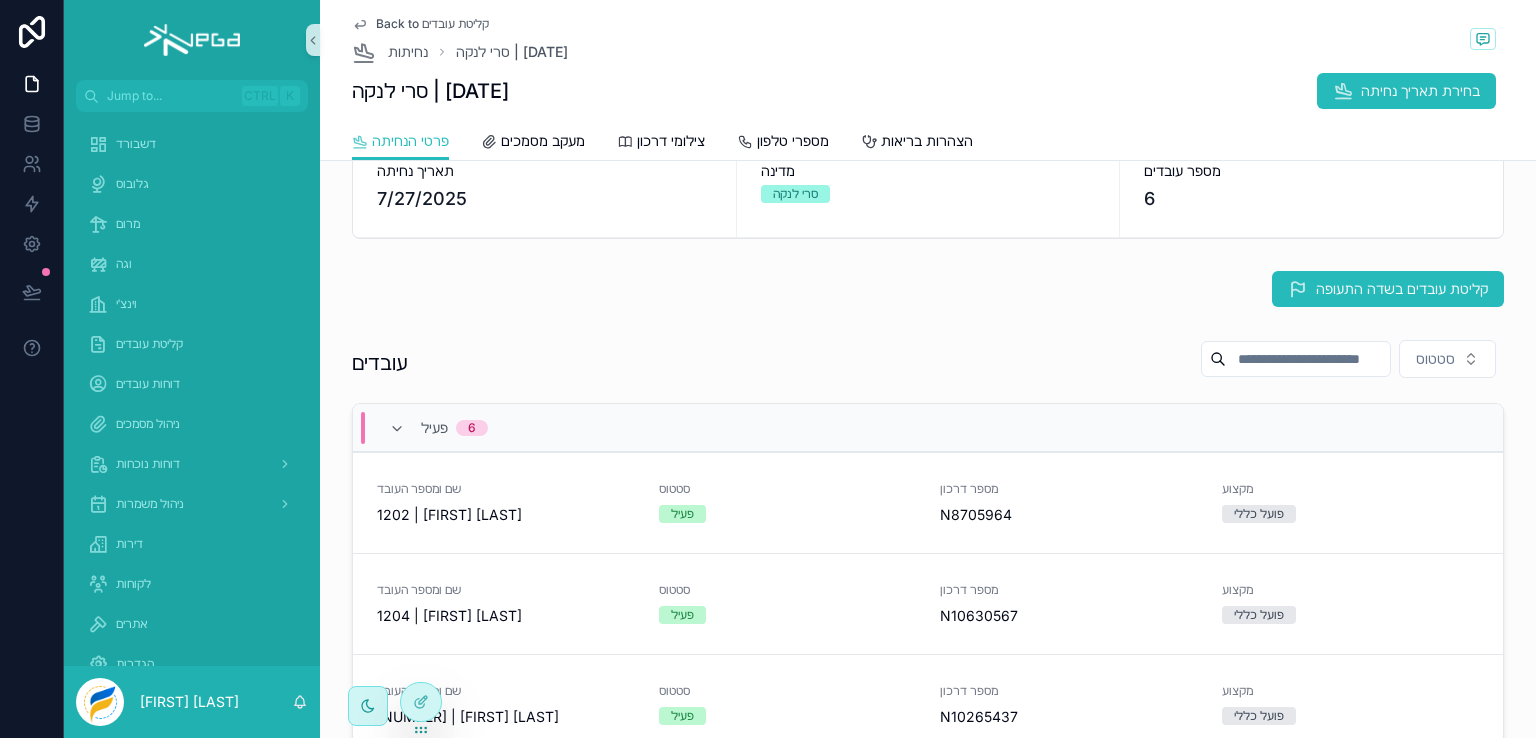 scroll, scrollTop: 200, scrollLeft: 0, axis: vertical 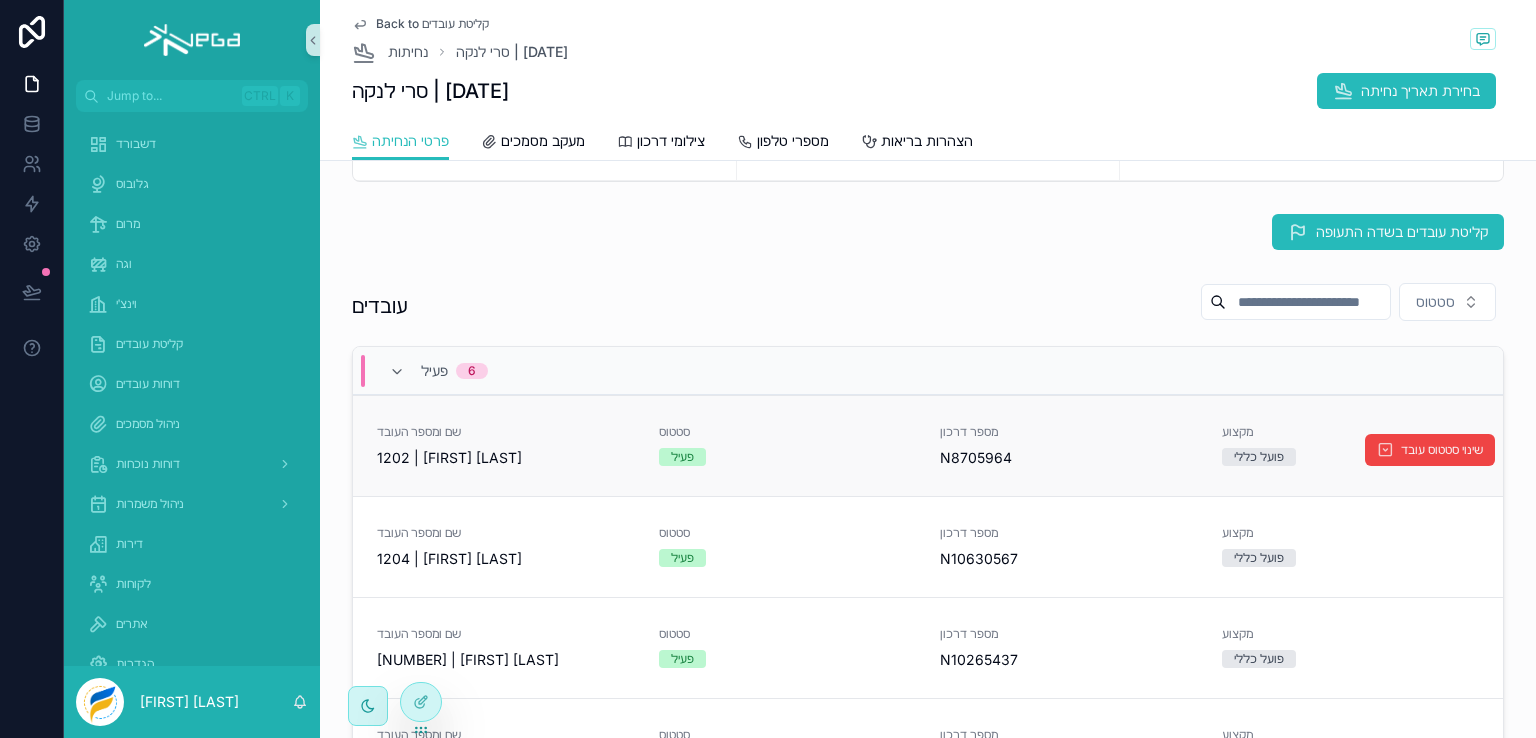 click on "פעיל" at bounding box center [788, 457] 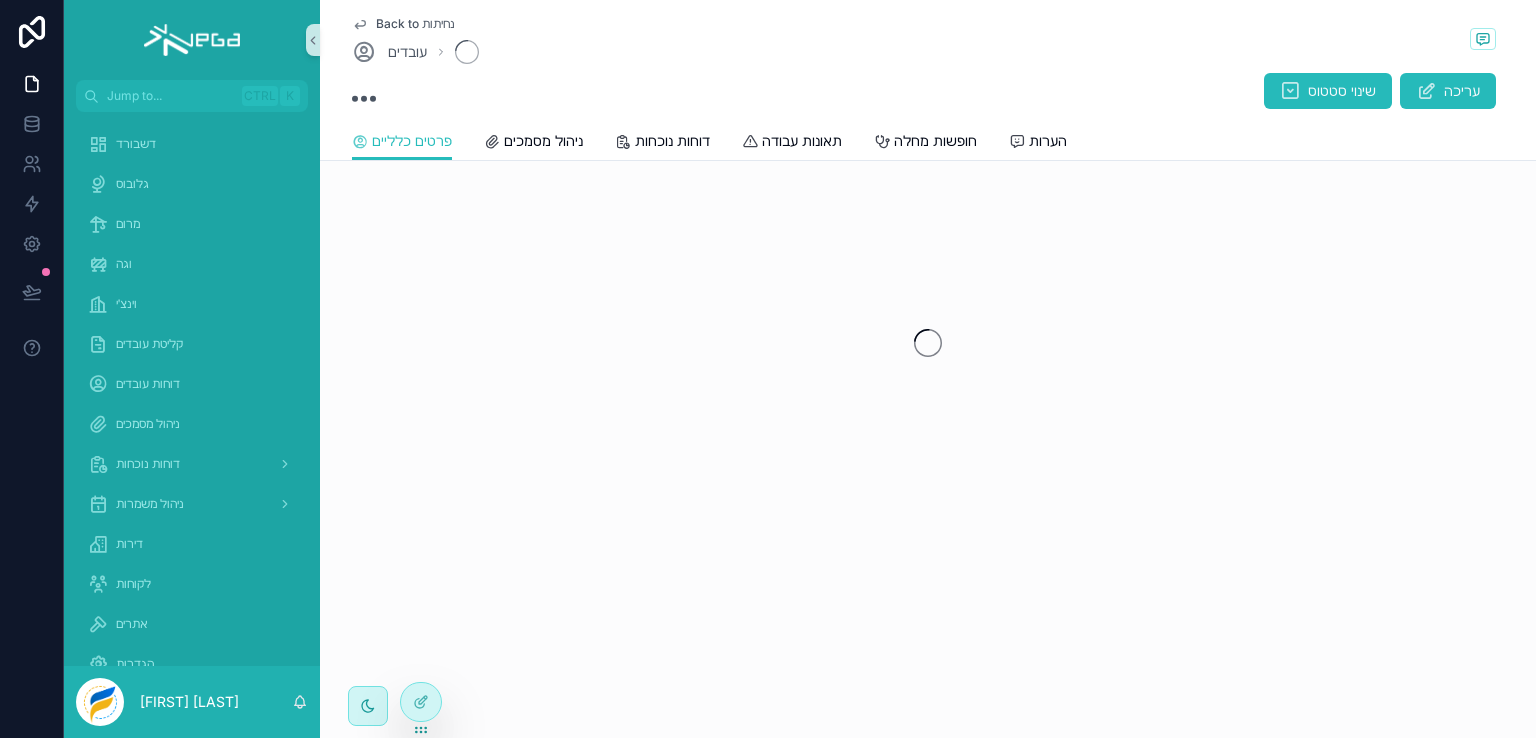 scroll, scrollTop: 0, scrollLeft: 0, axis: both 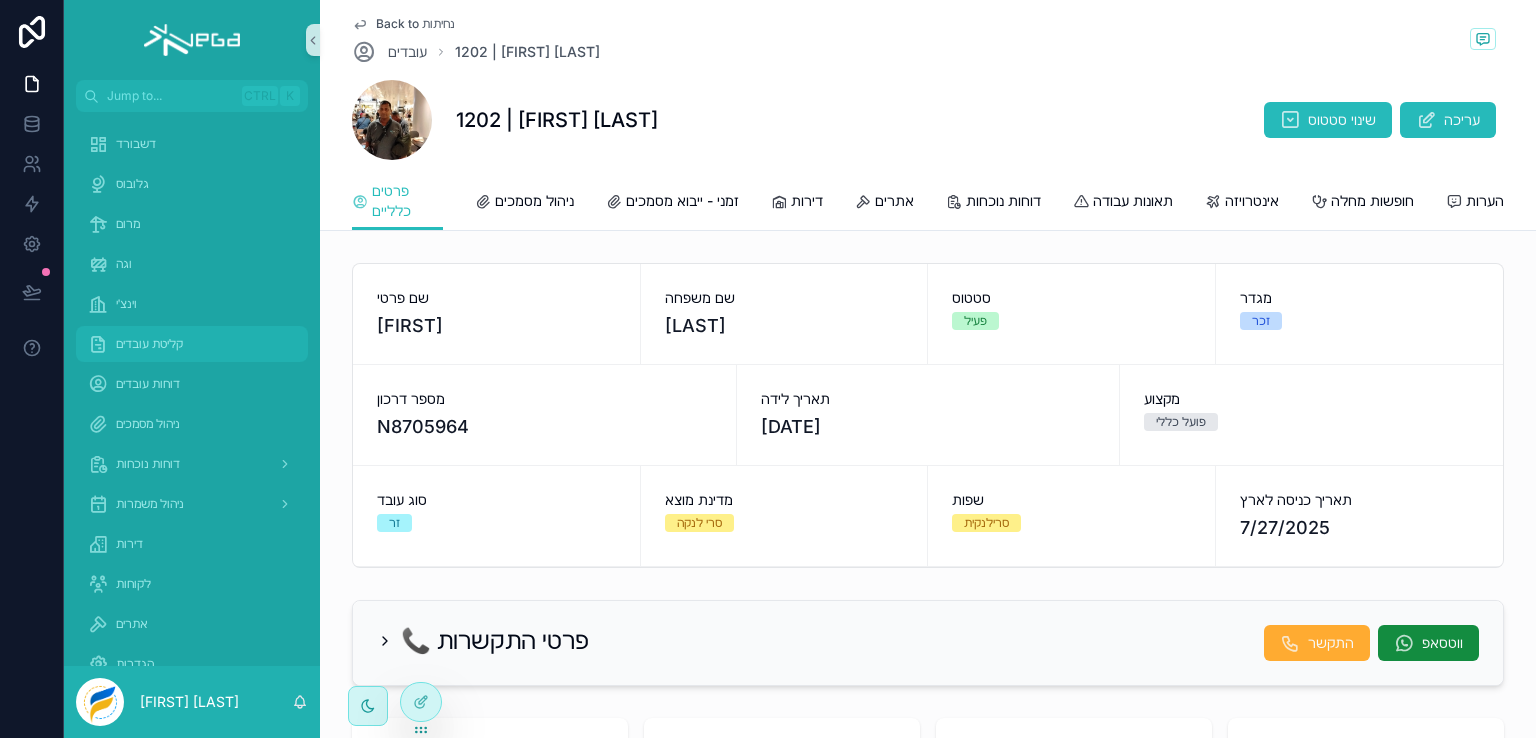 click on "קליטת עובדים" at bounding box center [149, 344] 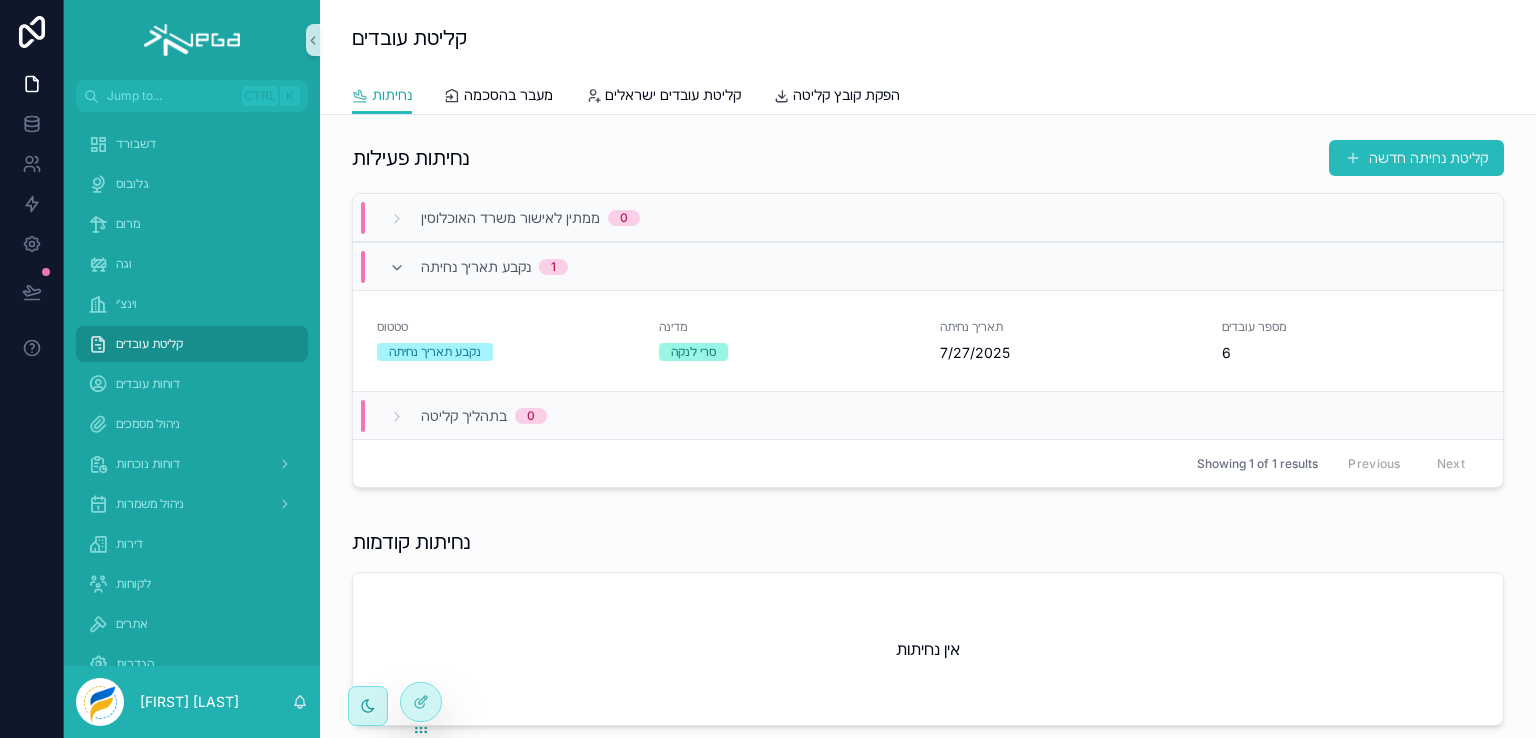 click on "נחיתות" at bounding box center [392, 95] 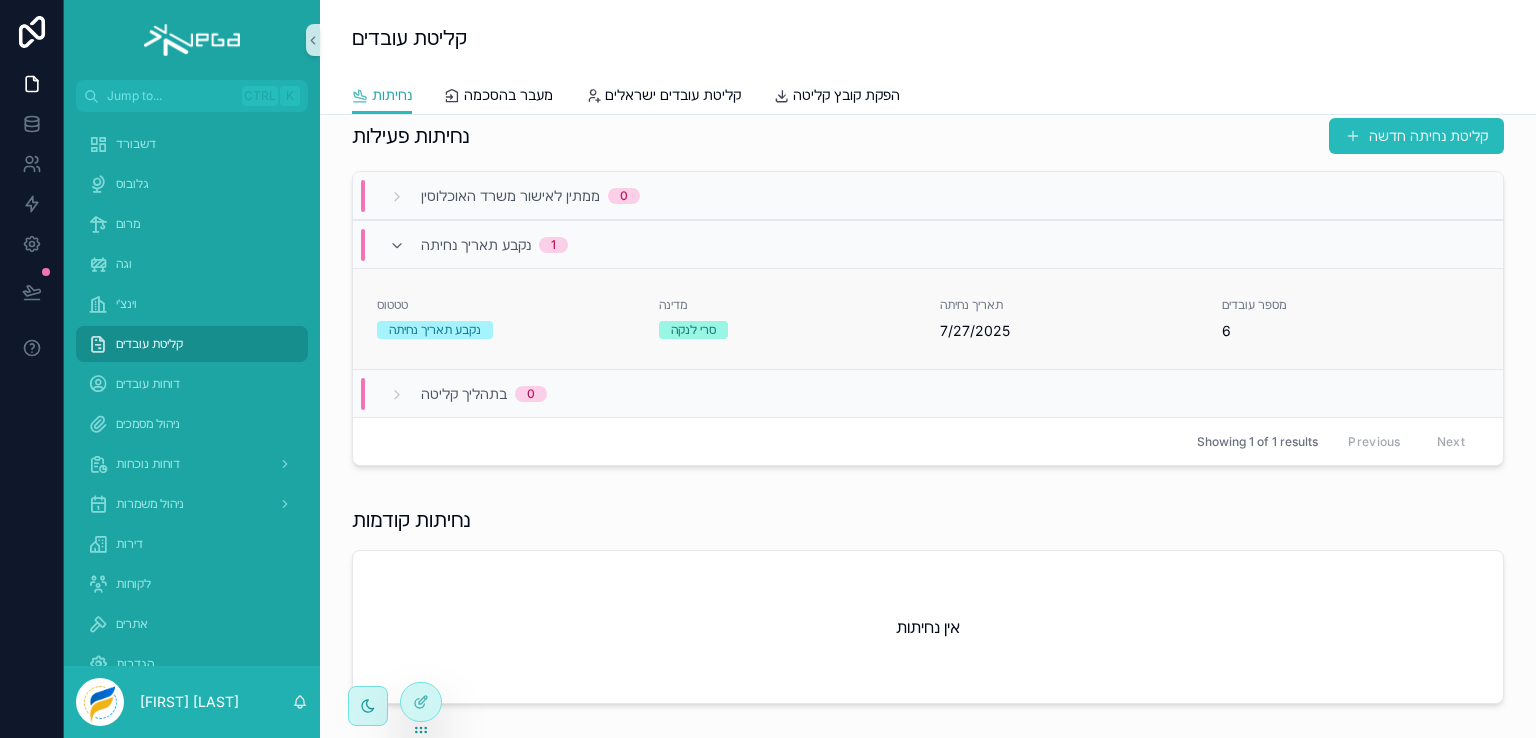 scroll, scrollTop: 0, scrollLeft: 0, axis: both 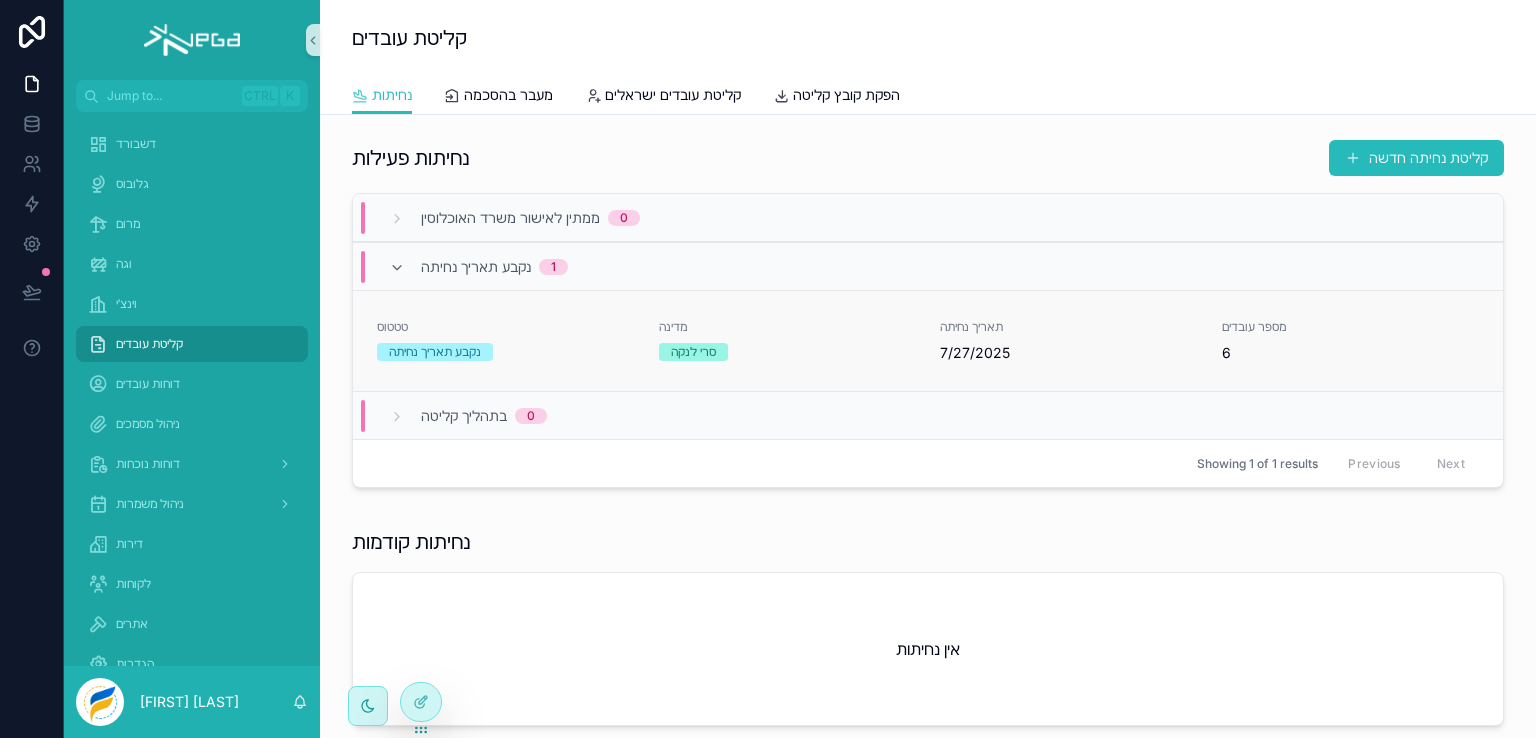 click on "מדינה סרי לנקה" at bounding box center (788, 340) 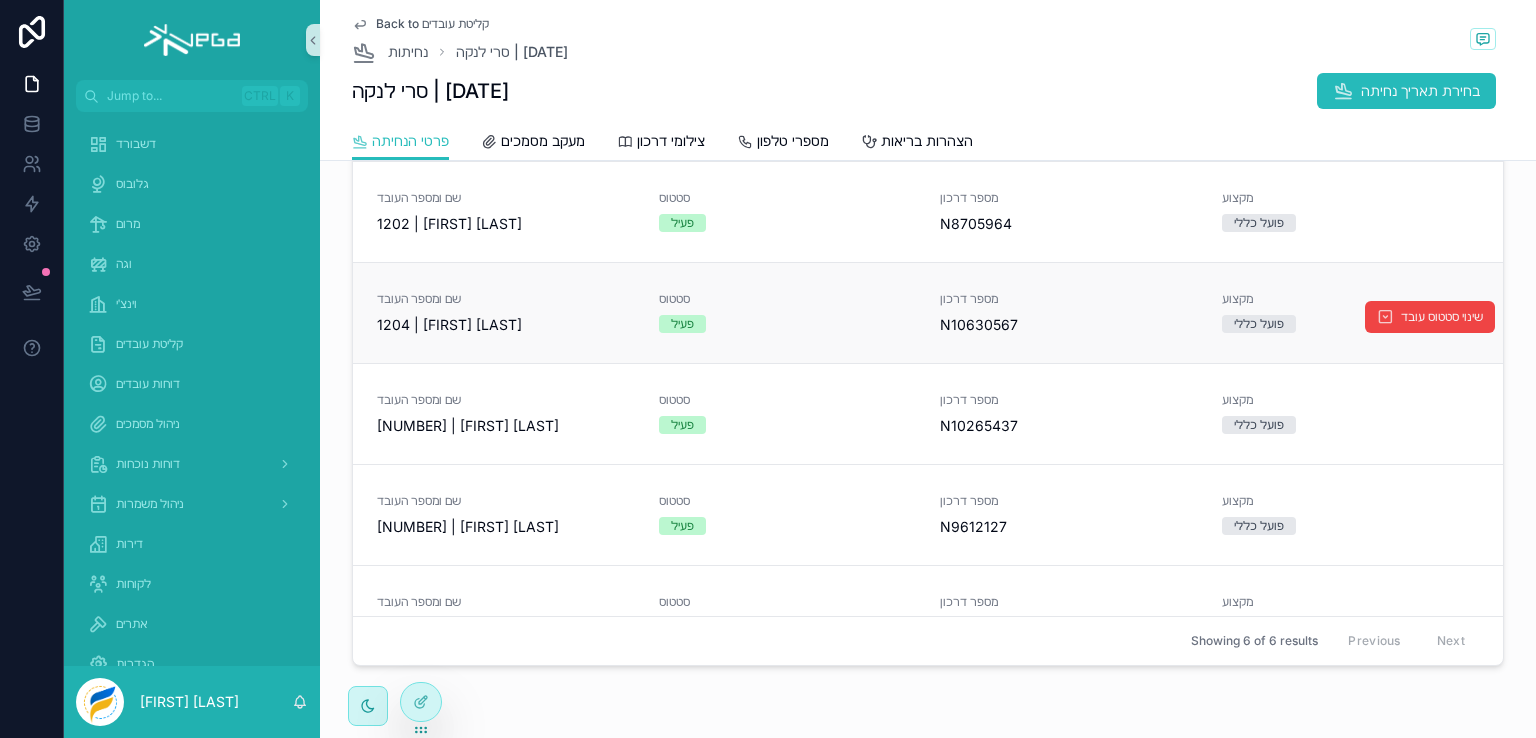 scroll, scrollTop: 400, scrollLeft: 0, axis: vertical 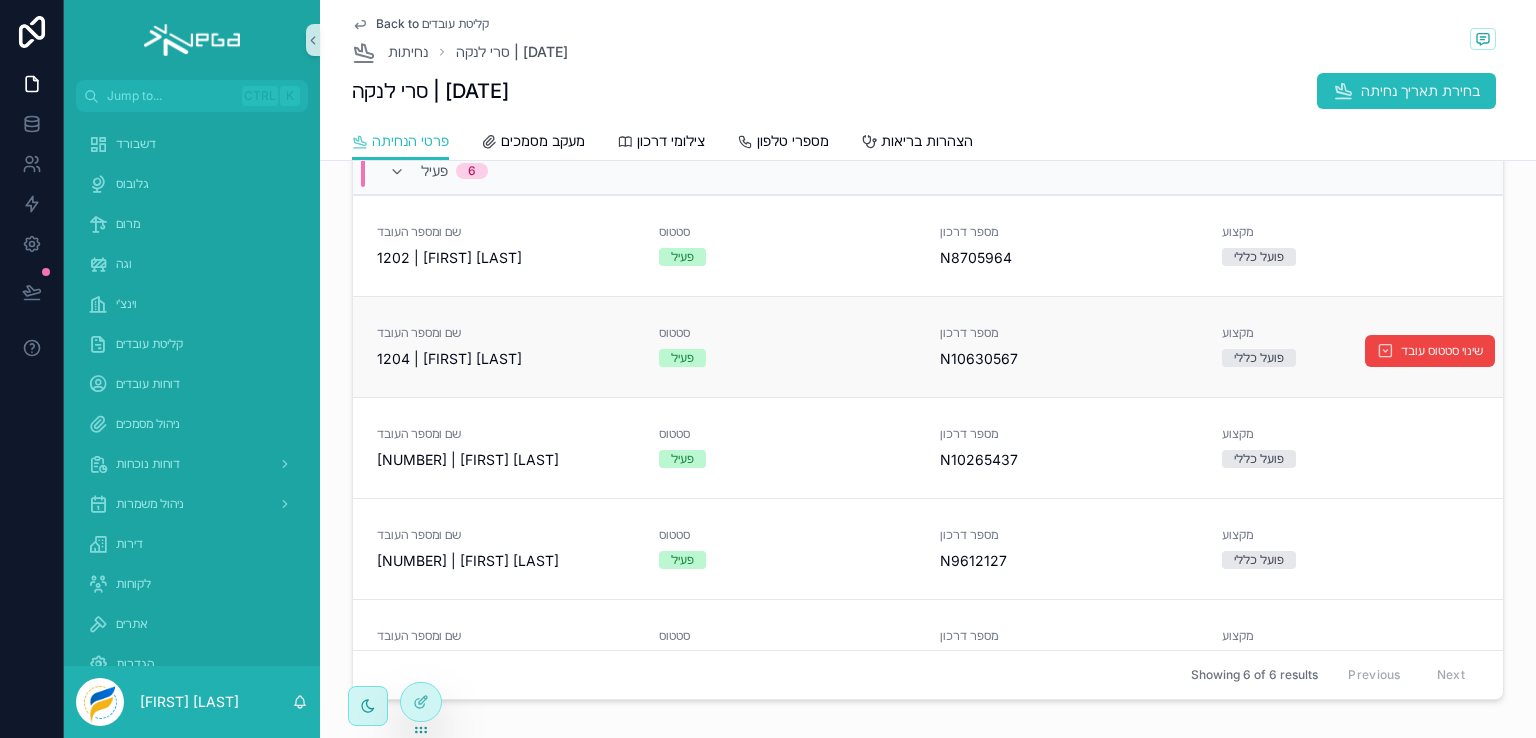 click on "סטטוס פעיל" at bounding box center (788, 347) 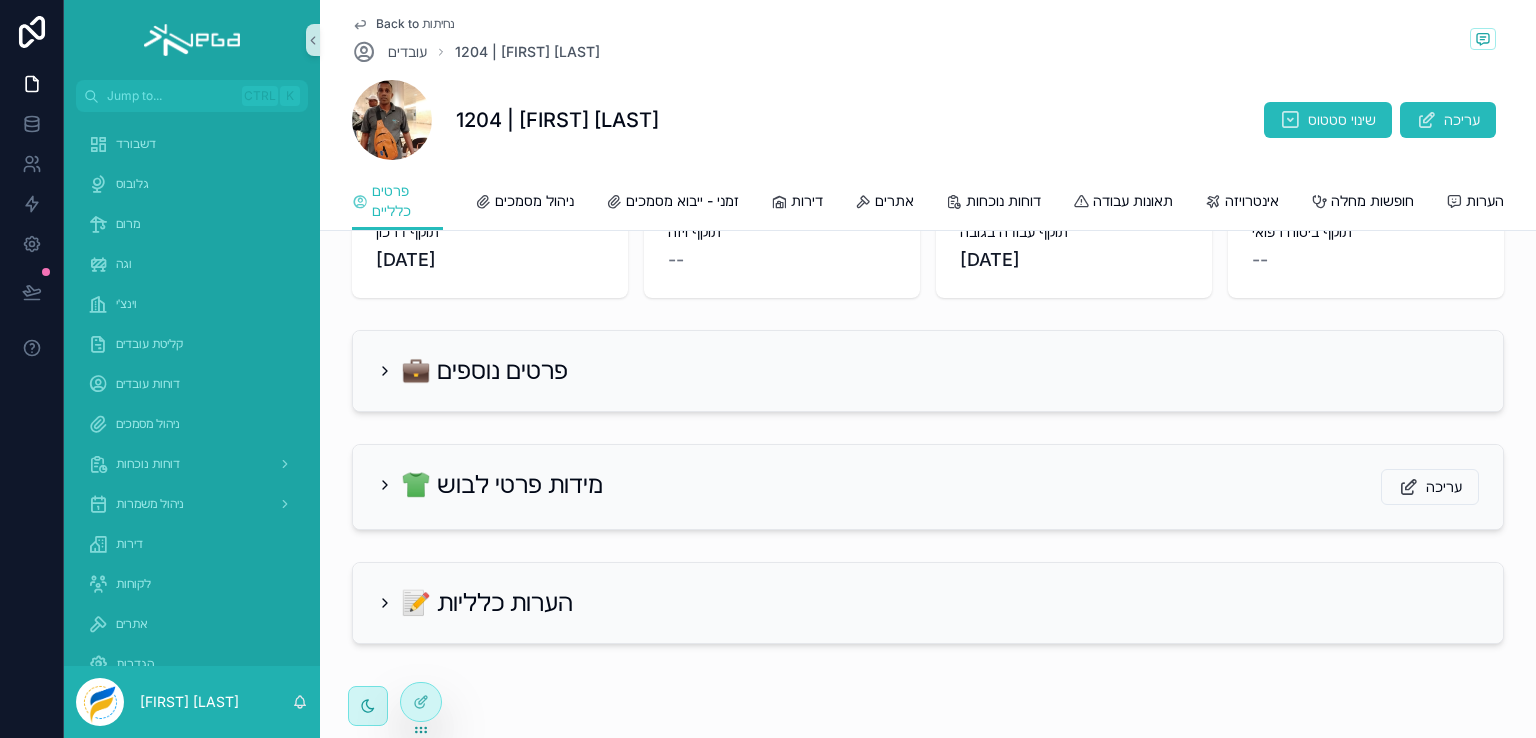 scroll, scrollTop: 403, scrollLeft: 0, axis: vertical 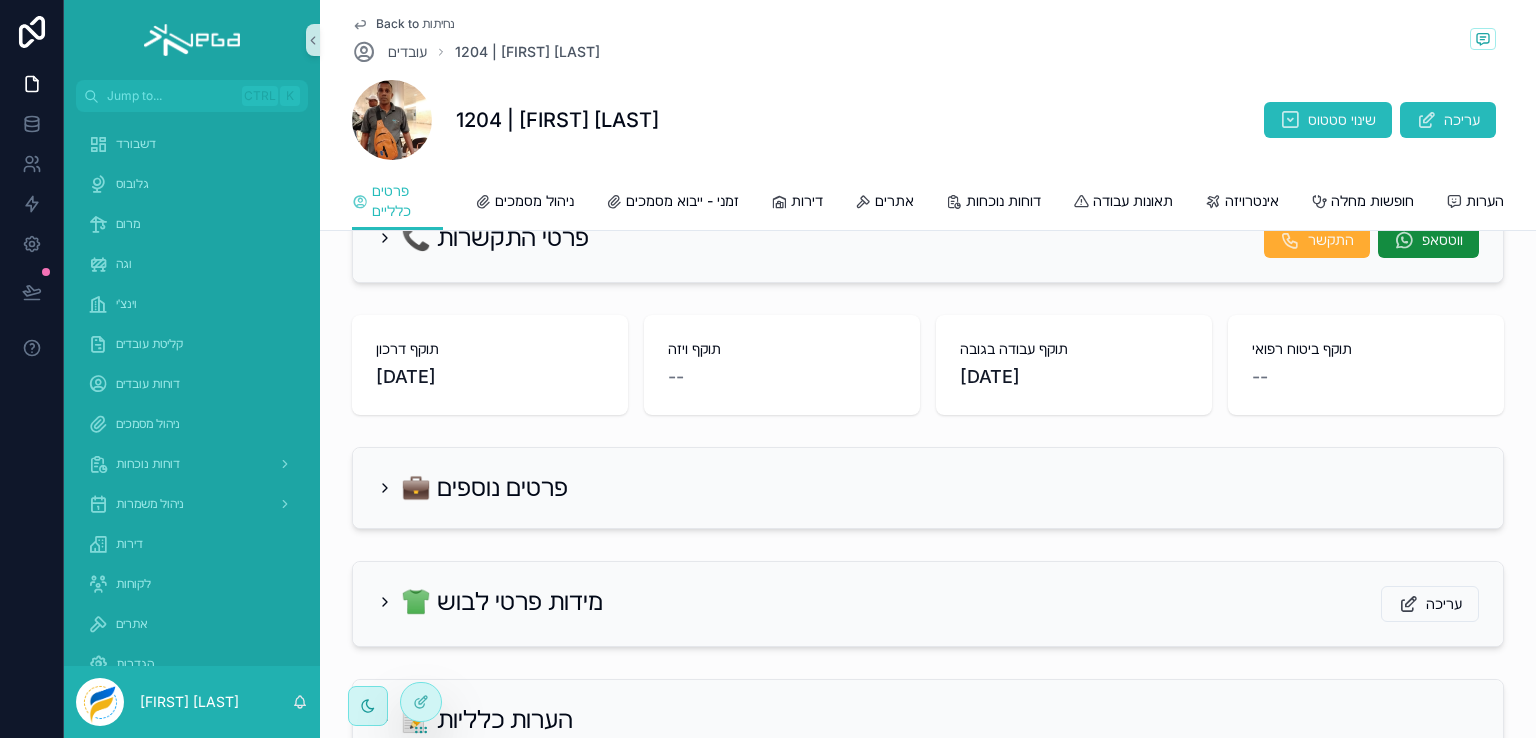 click on "👕 מידות פרטי לבוש עריכה" at bounding box center [928, 604] 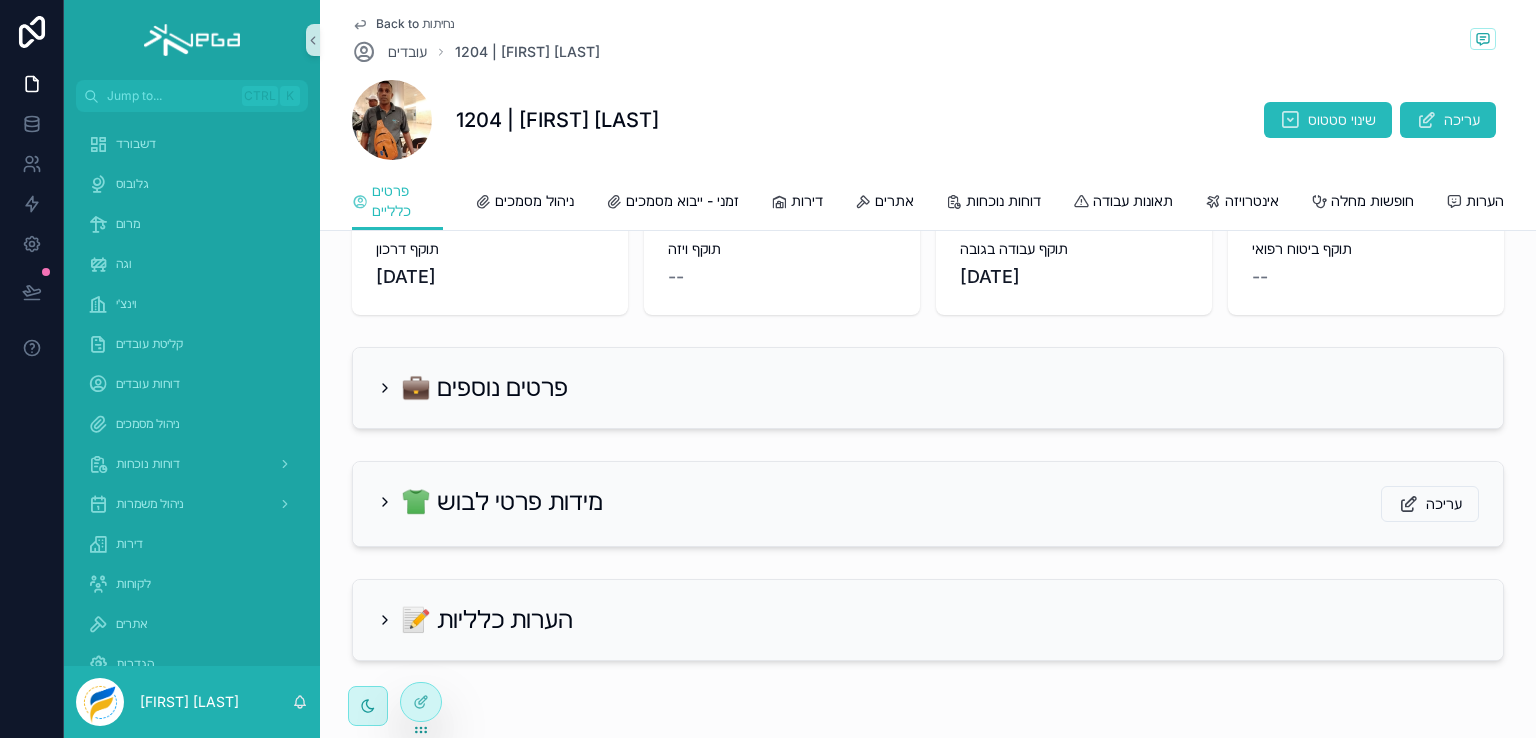 click 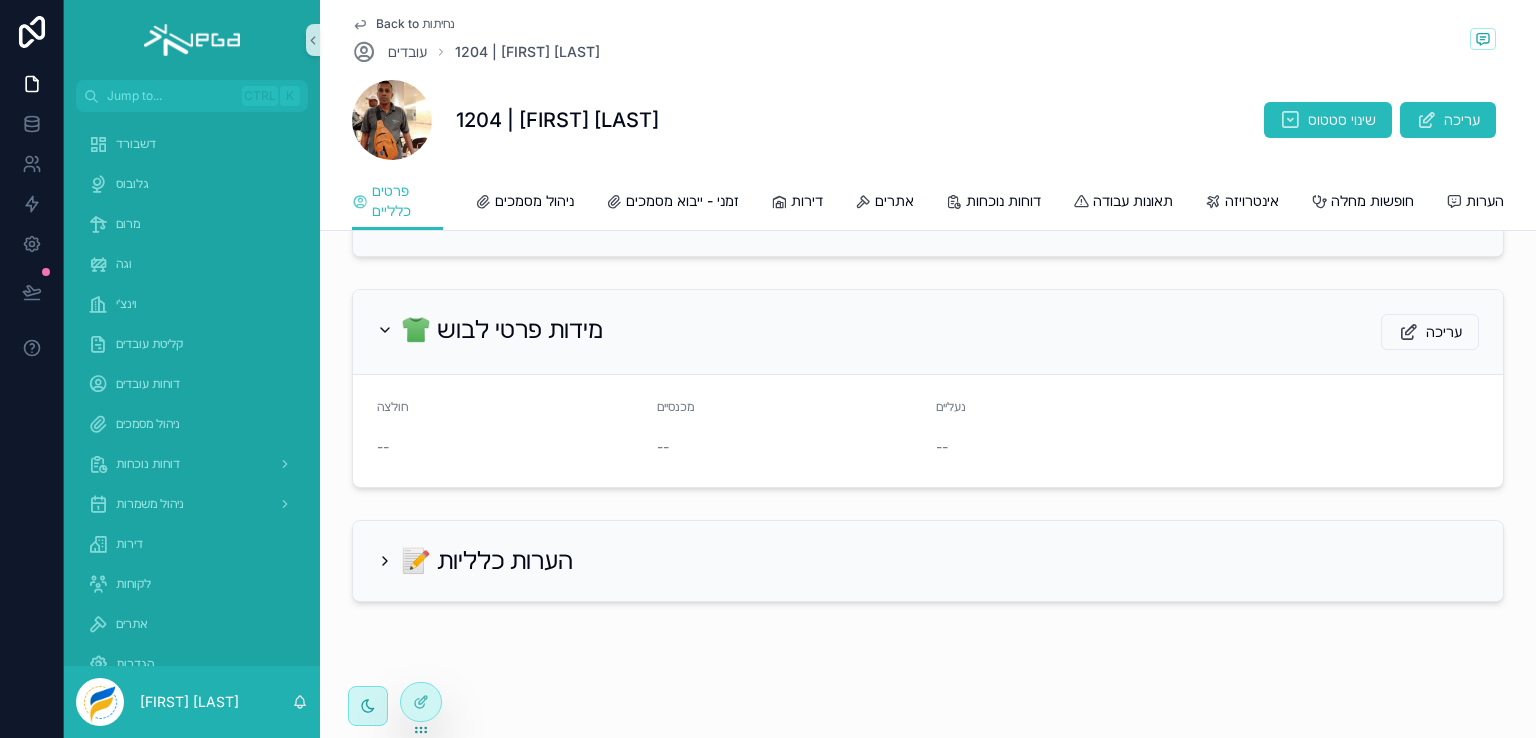scroll, scrollTop: 716, scrollLeft: 0, axis: vertical 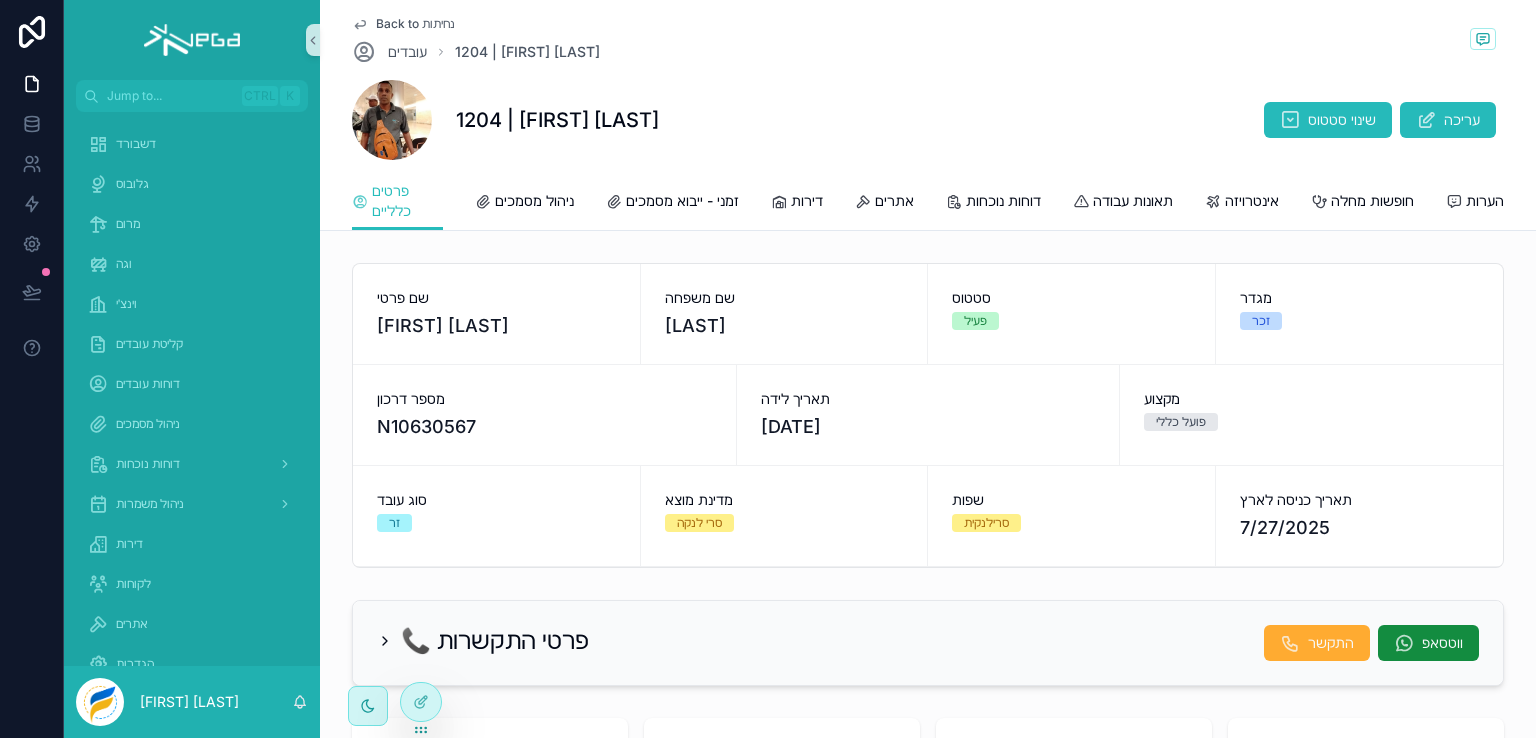 click on "שם פרטי [FIRST] שם משפחה [LAST] סטטוס פעיל מגדר זכר מספר דרכון [PASSPORT] תאריך לידה [DATE] מקצוע פועל כללי סוג עובד זר מדינת מוצא [COUNTRY] שפות סרילנקית תאריך כניסה לארץ [DATE]  📞 פרטי התקשרות התקשר ווטסאפ תוקף דרכון [DATE] תוקף ויזה -- תוקף עבודה בגובה [DATE] תוקף ביטוח רפואי -- 💼 פרטים נוספים 👕 מידות פרטי לבוש עריכה חולצה -- מכנסיים -- נעליים -- 📝 הערות כלליות" at bounding box center (928, 770) 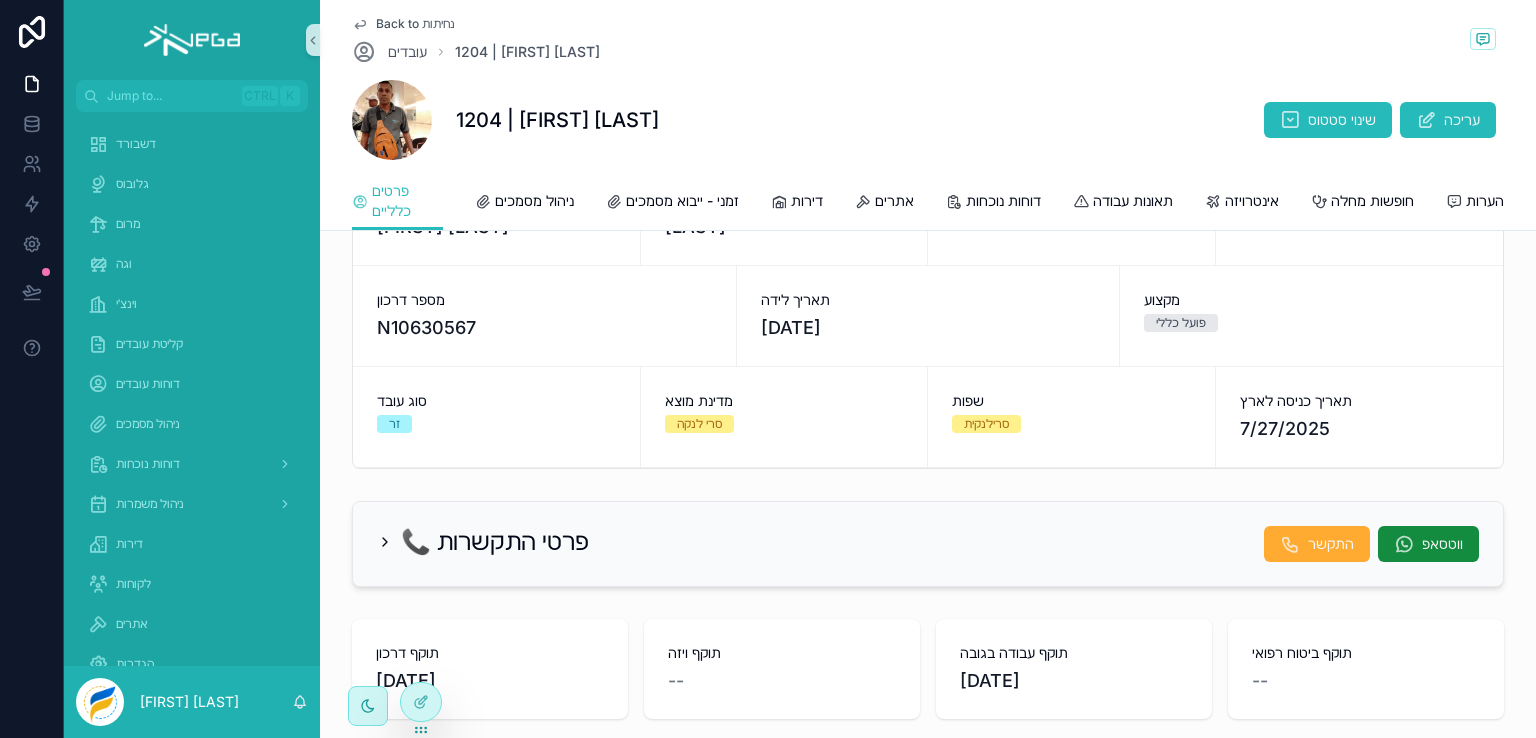 scroll, scrollTop: 100, scrollLeft: 0, axis: vertical 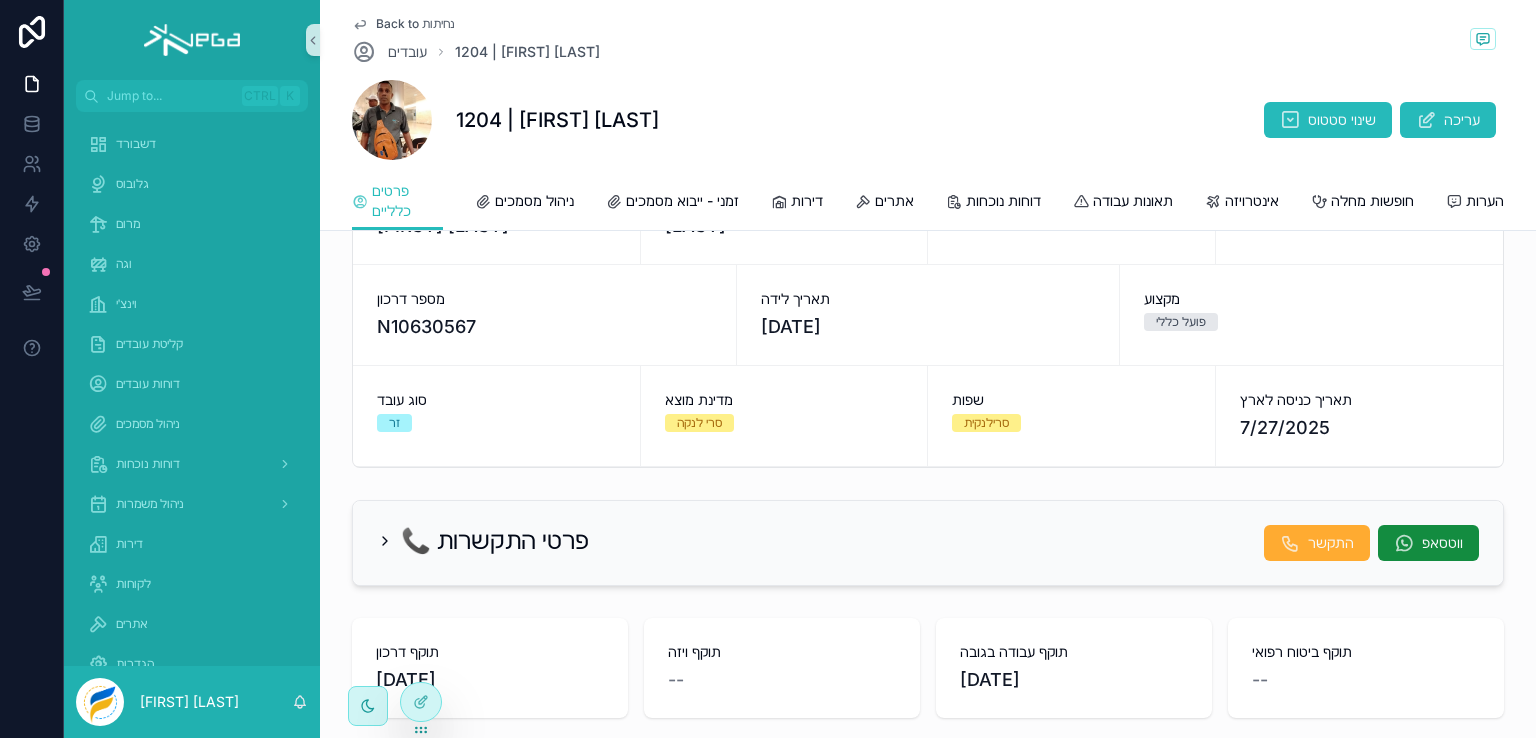 click on "Back to נחיתות" at bounding box center [415, 24] 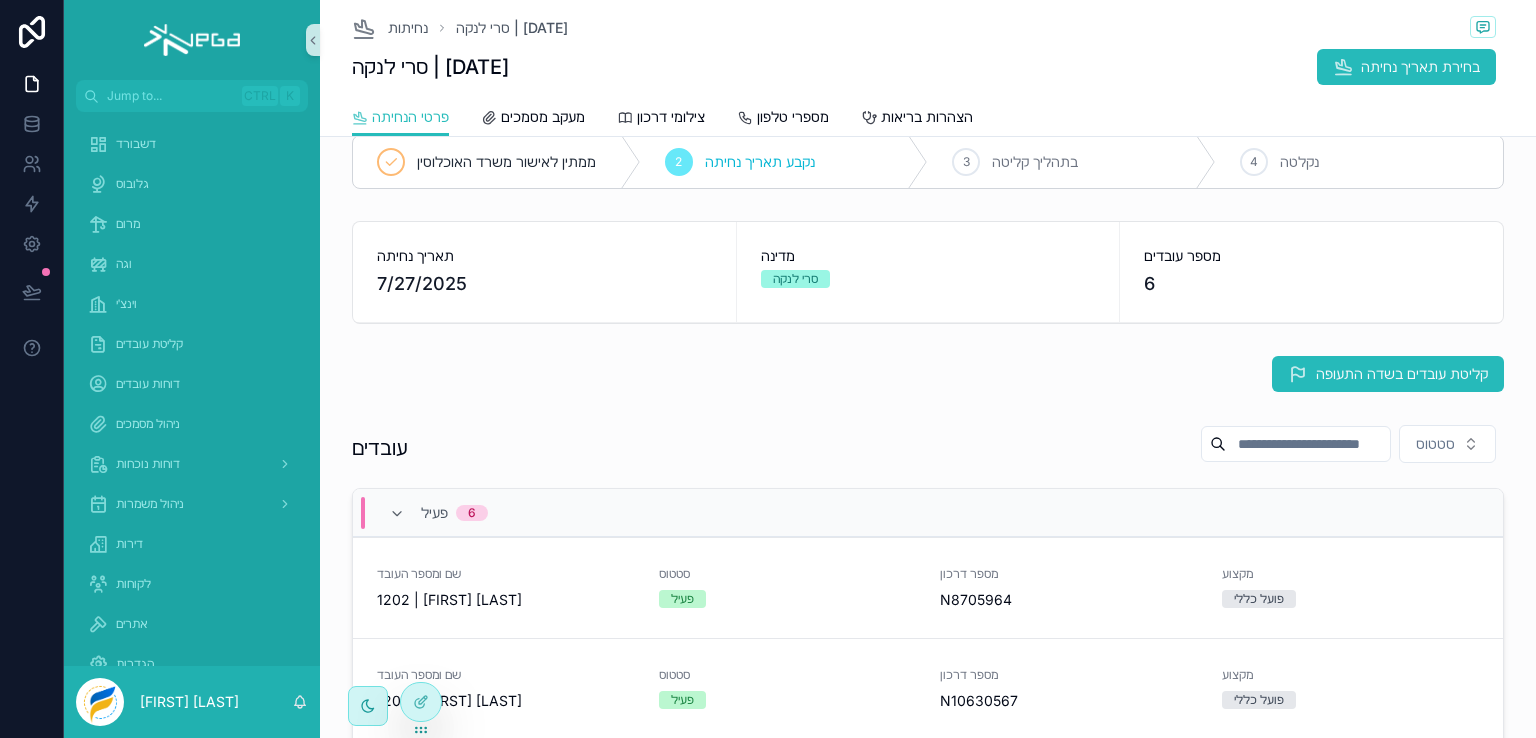 scroll, scrollTop: 0, scrollLeft: 0, axis: both 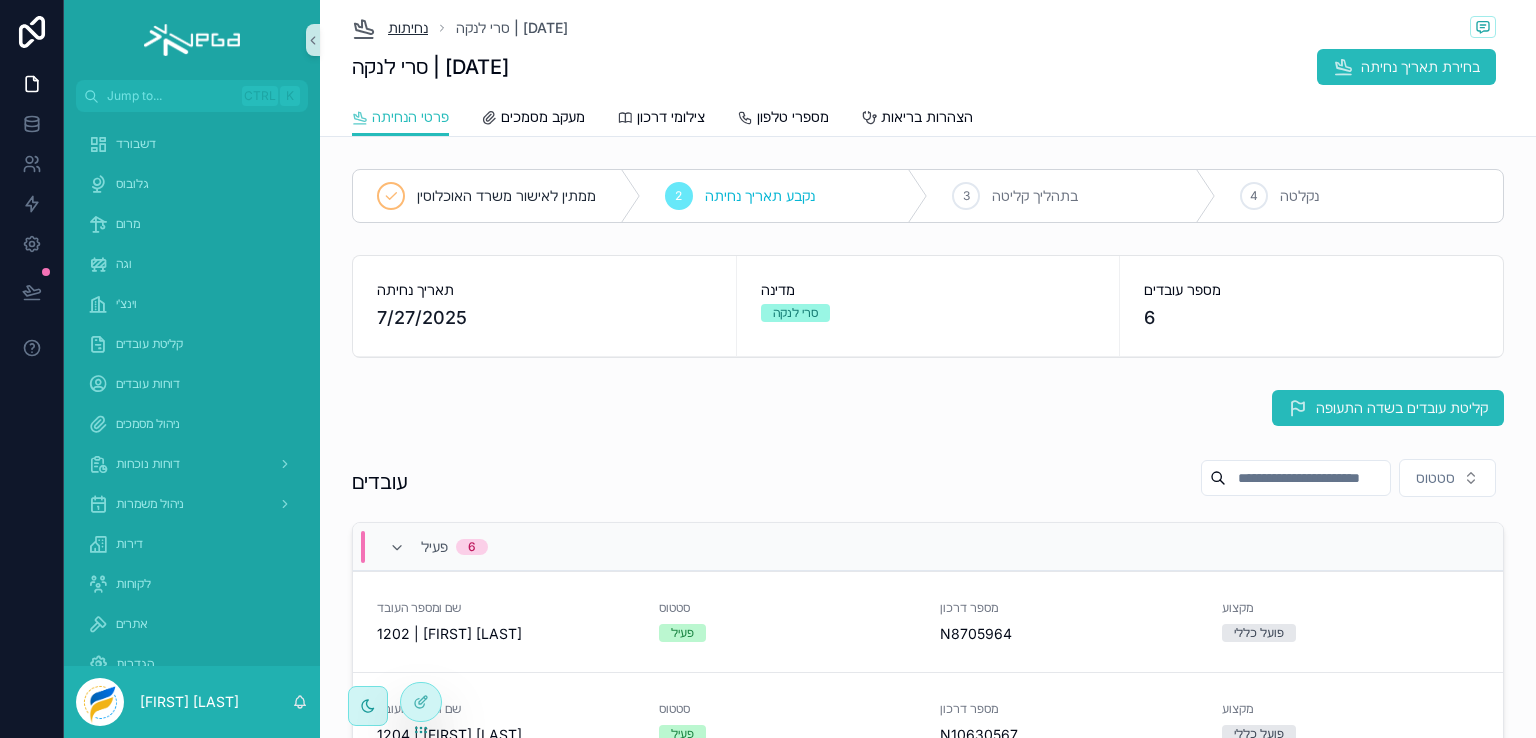 click on "נחיתות" at bounding box center (408, 28) 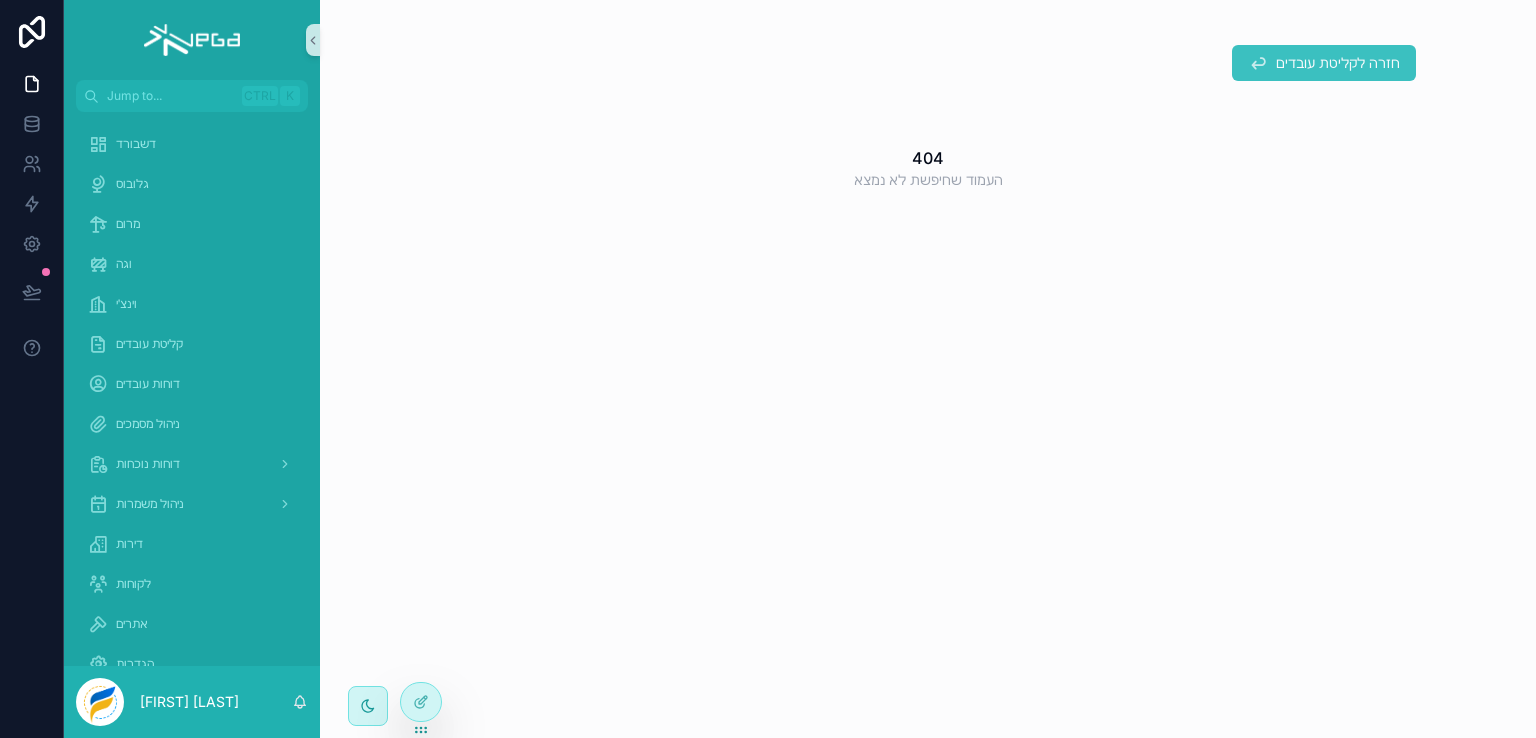 click on "חזרה לקליטת עובדים" at bounding box center [1338, 63] 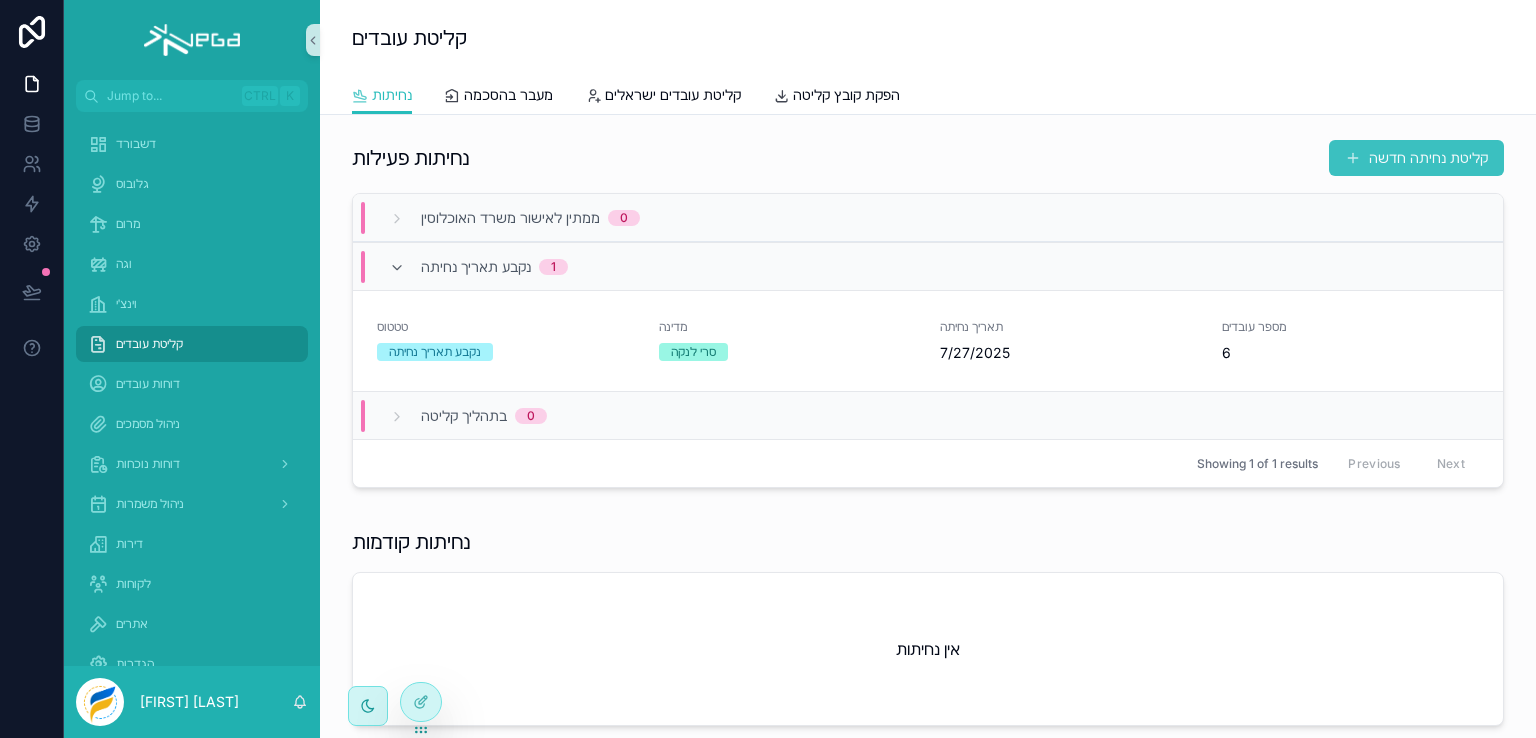 click on "קליטת נחיתה חדשה" at bounding box center [1416, 158] 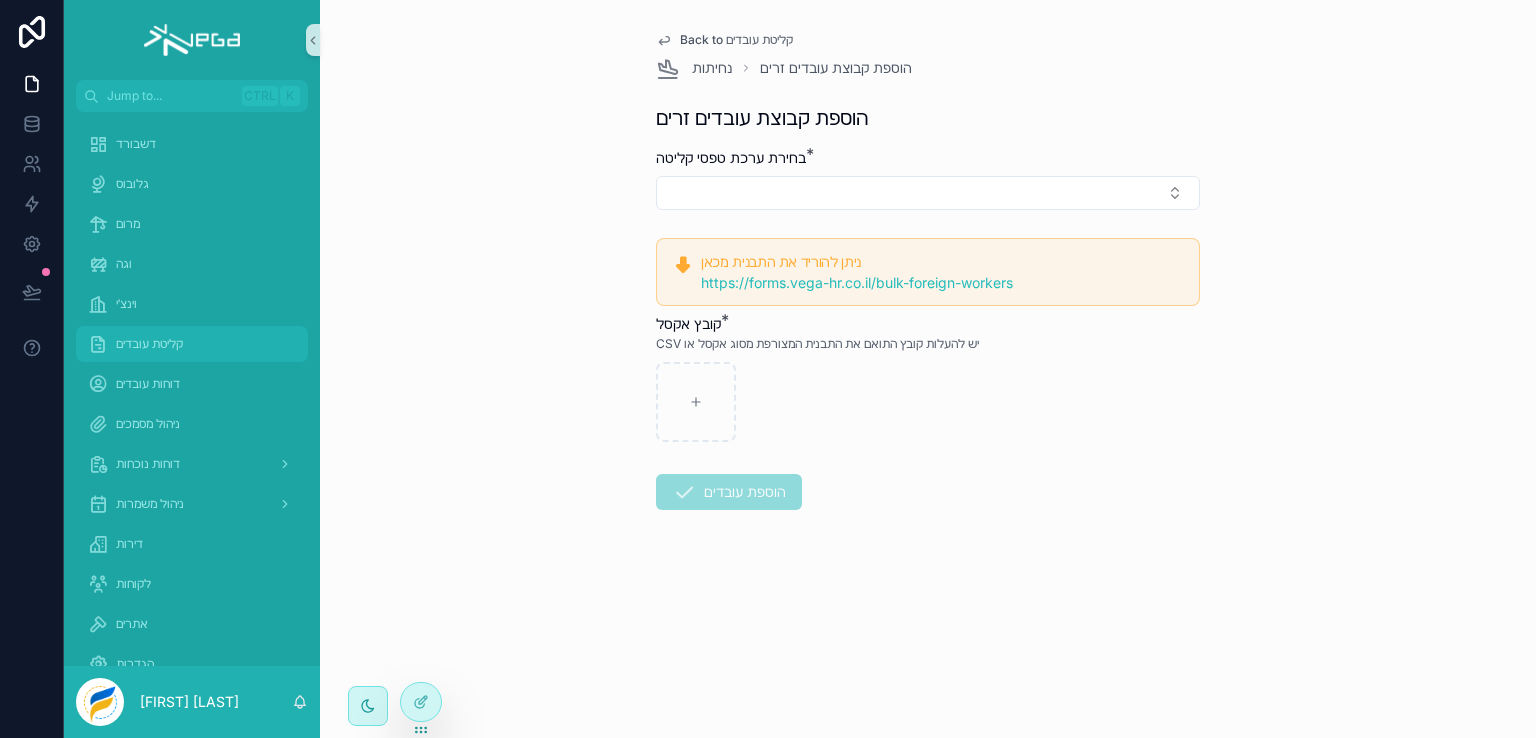 click on "קליטת עובדים" at bounding box center (149, 344) 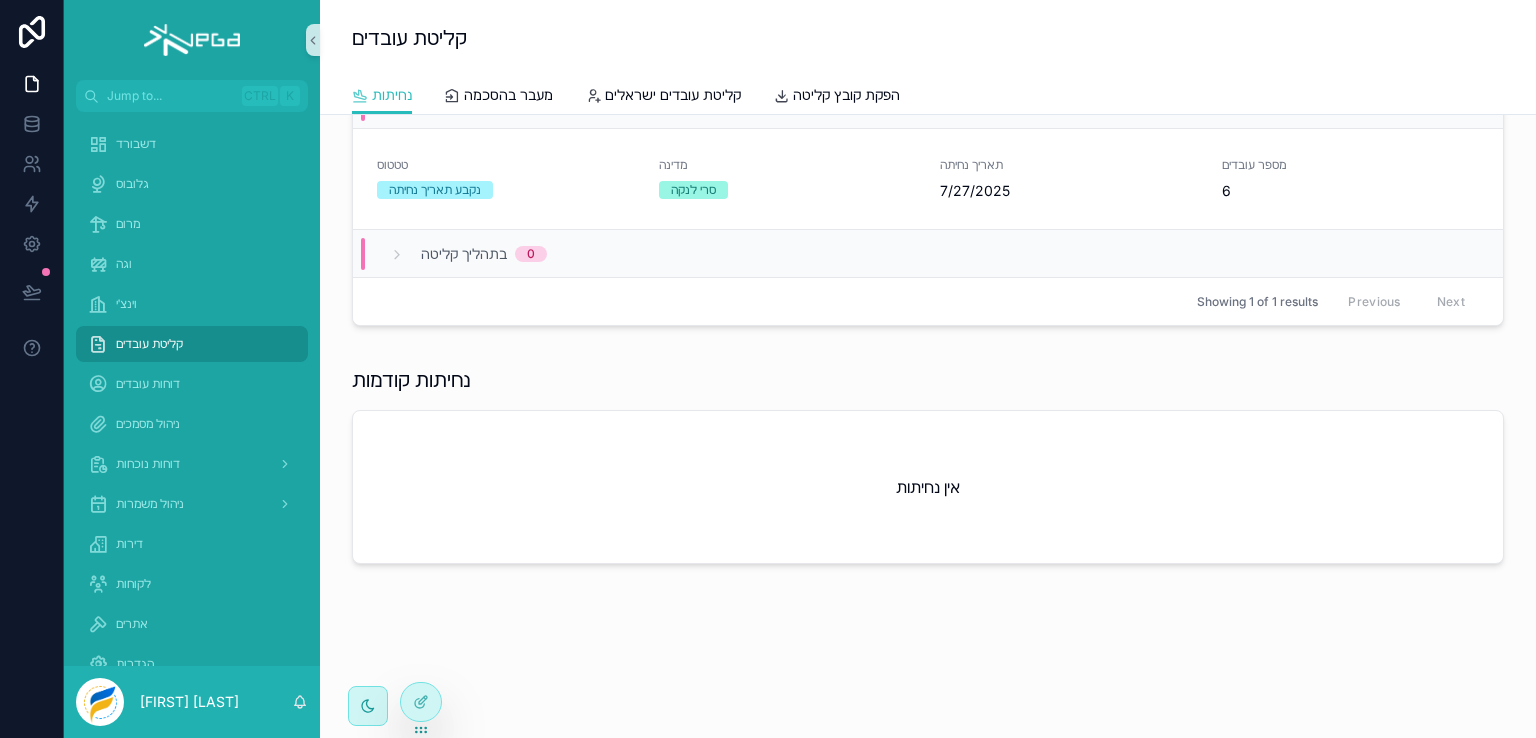 scroll, scrollTop: 0, scrollLeft: 0, axis: both 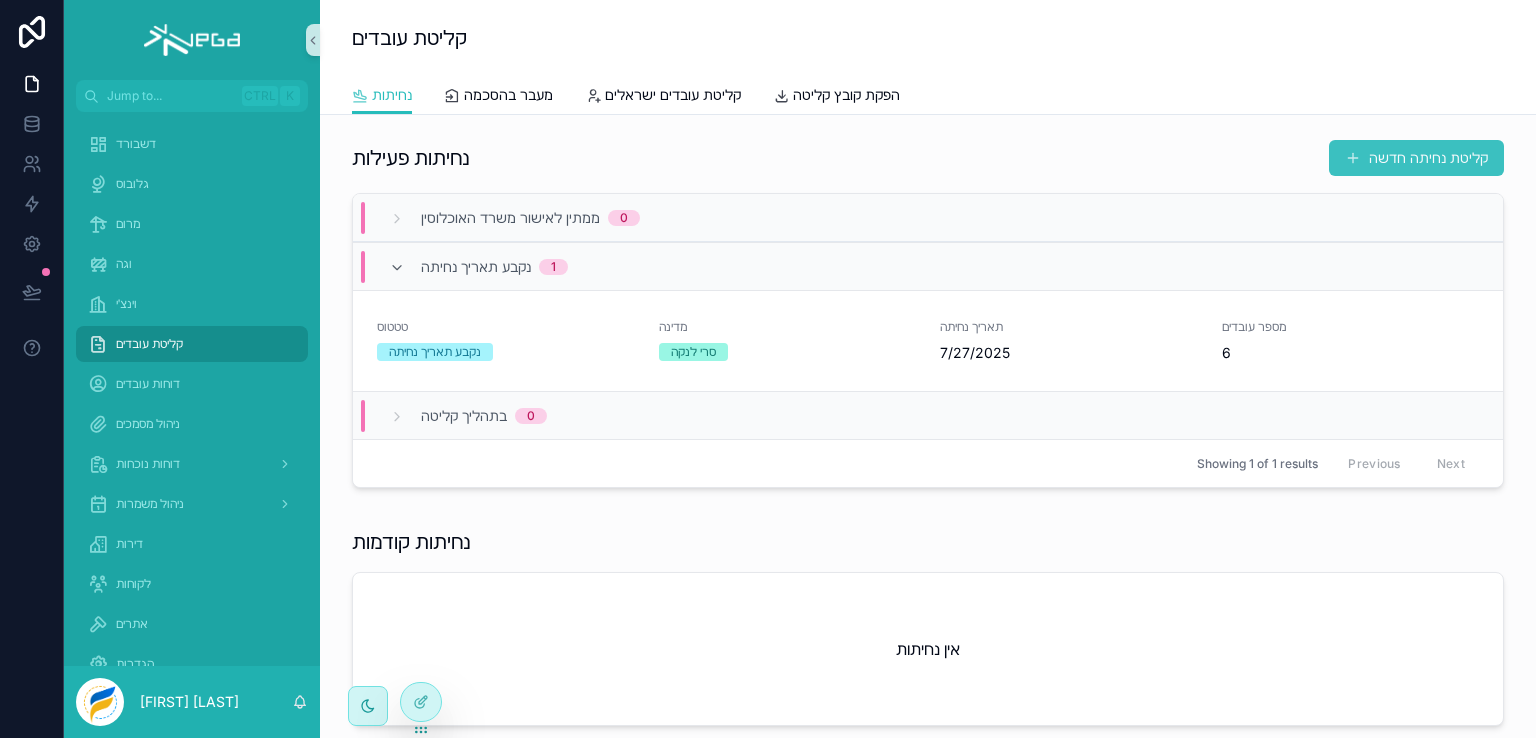 click on "קליטת נחיתה חדשה" at bounding box center [1416, 158] 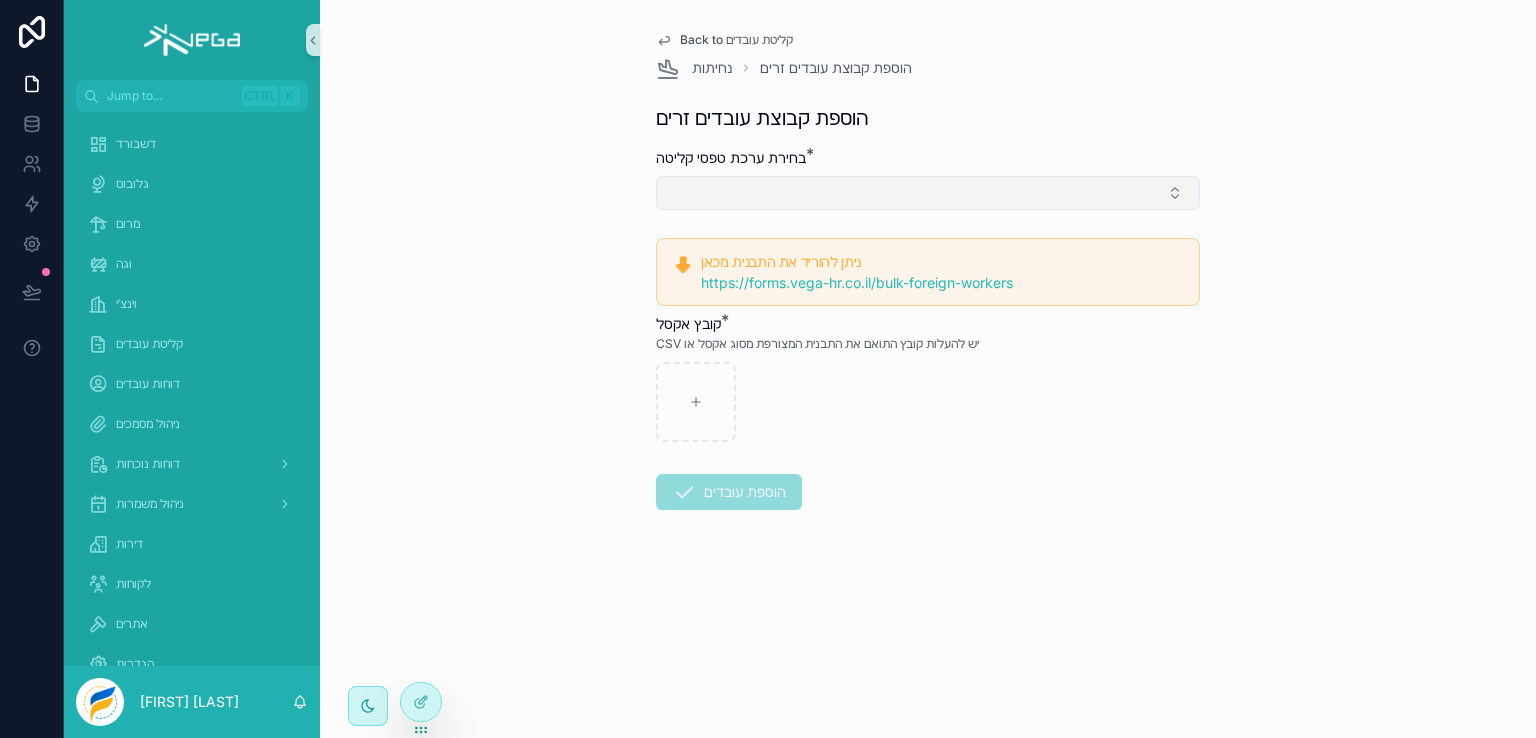 click at bounding box center (928, 193) 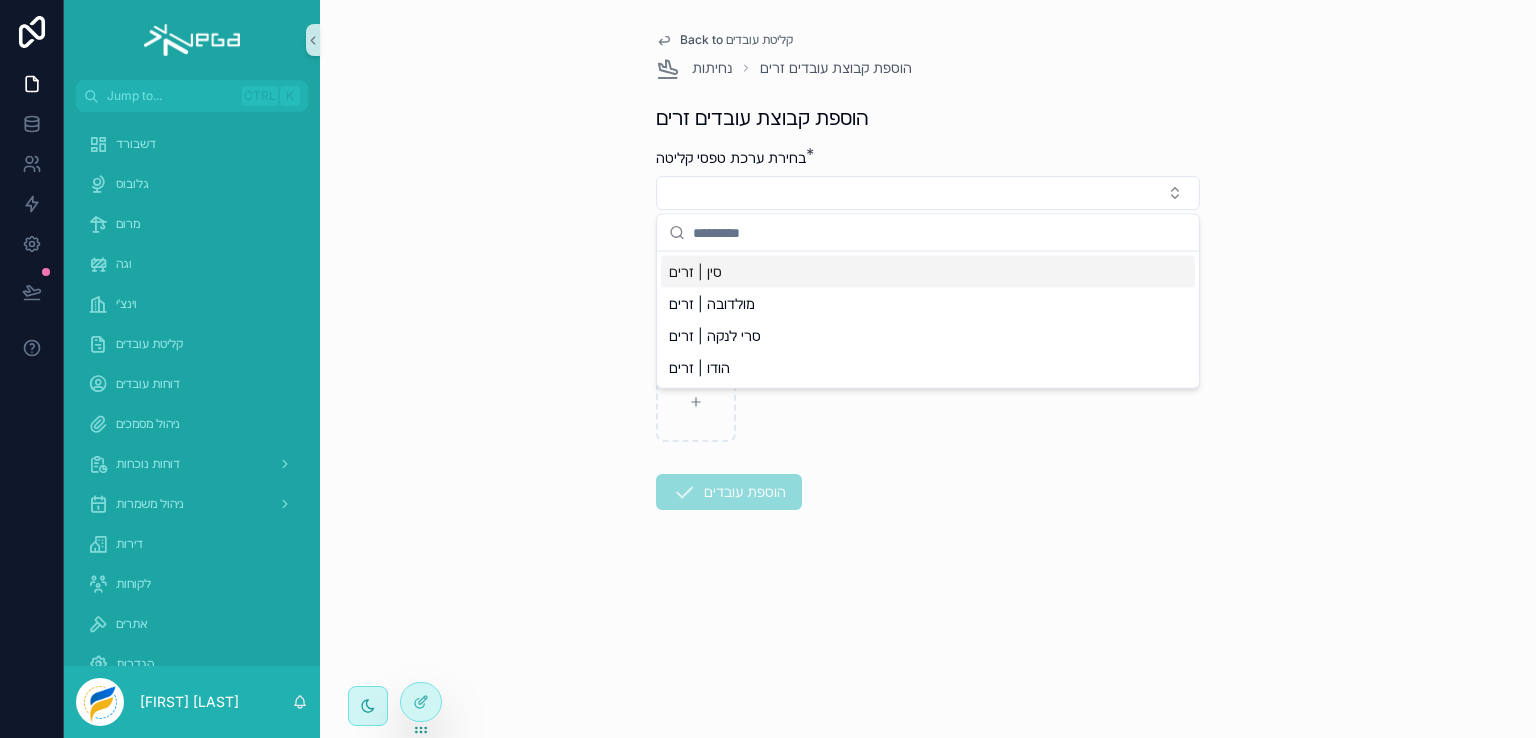 click on "סין | זרים" at bounding box center (695, 272) 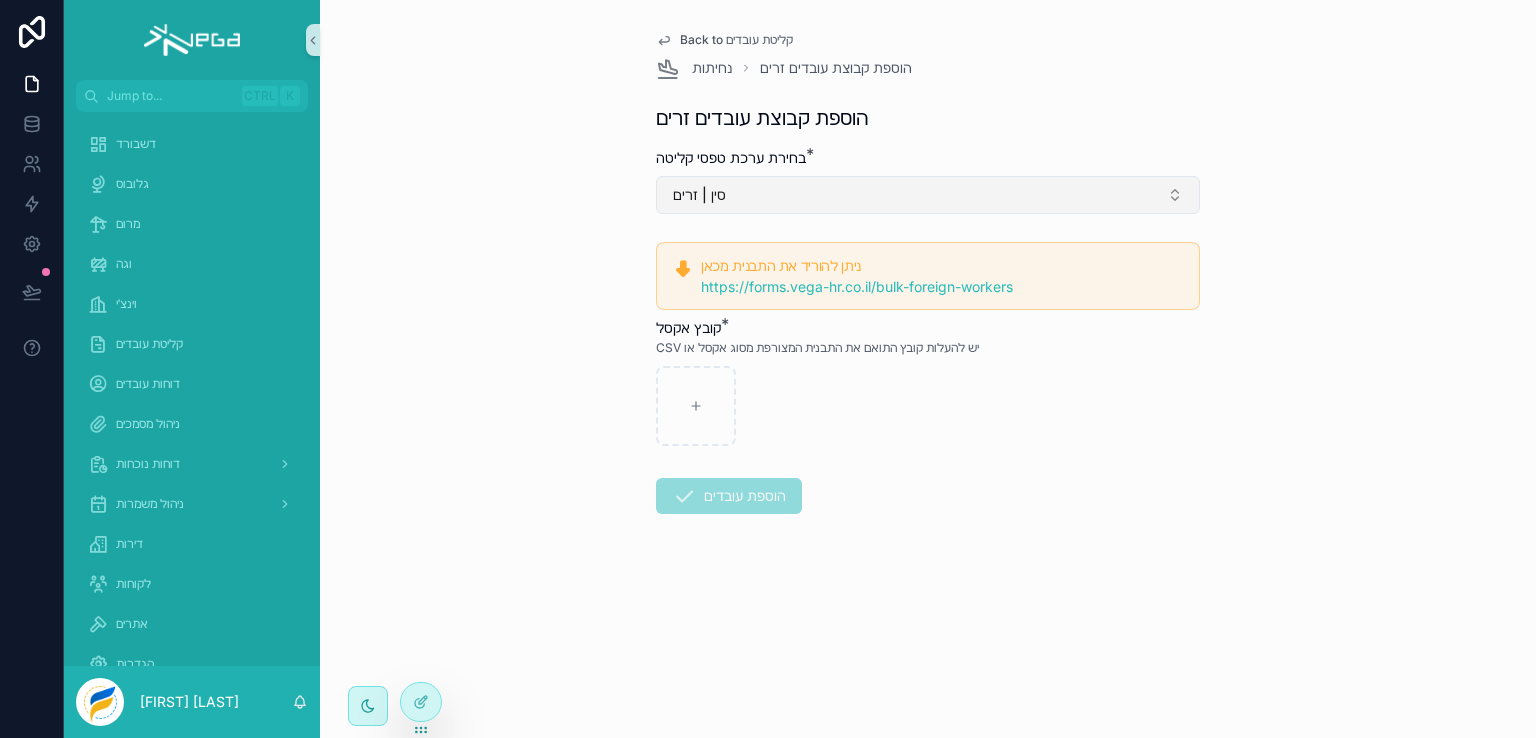 click on "סין | זרים" at bounding box center [928, 195] 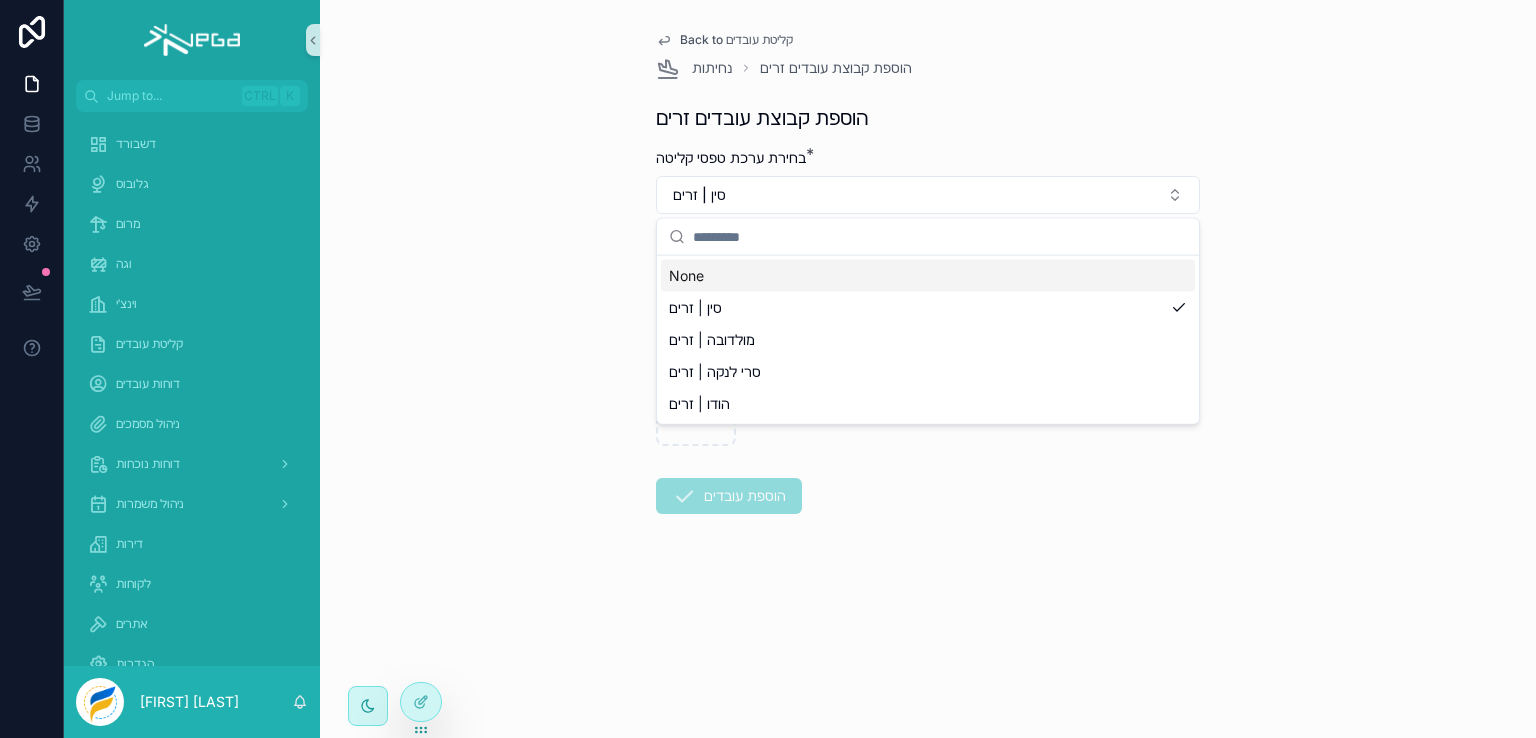 click on "None" at bounding box center [928, 276] 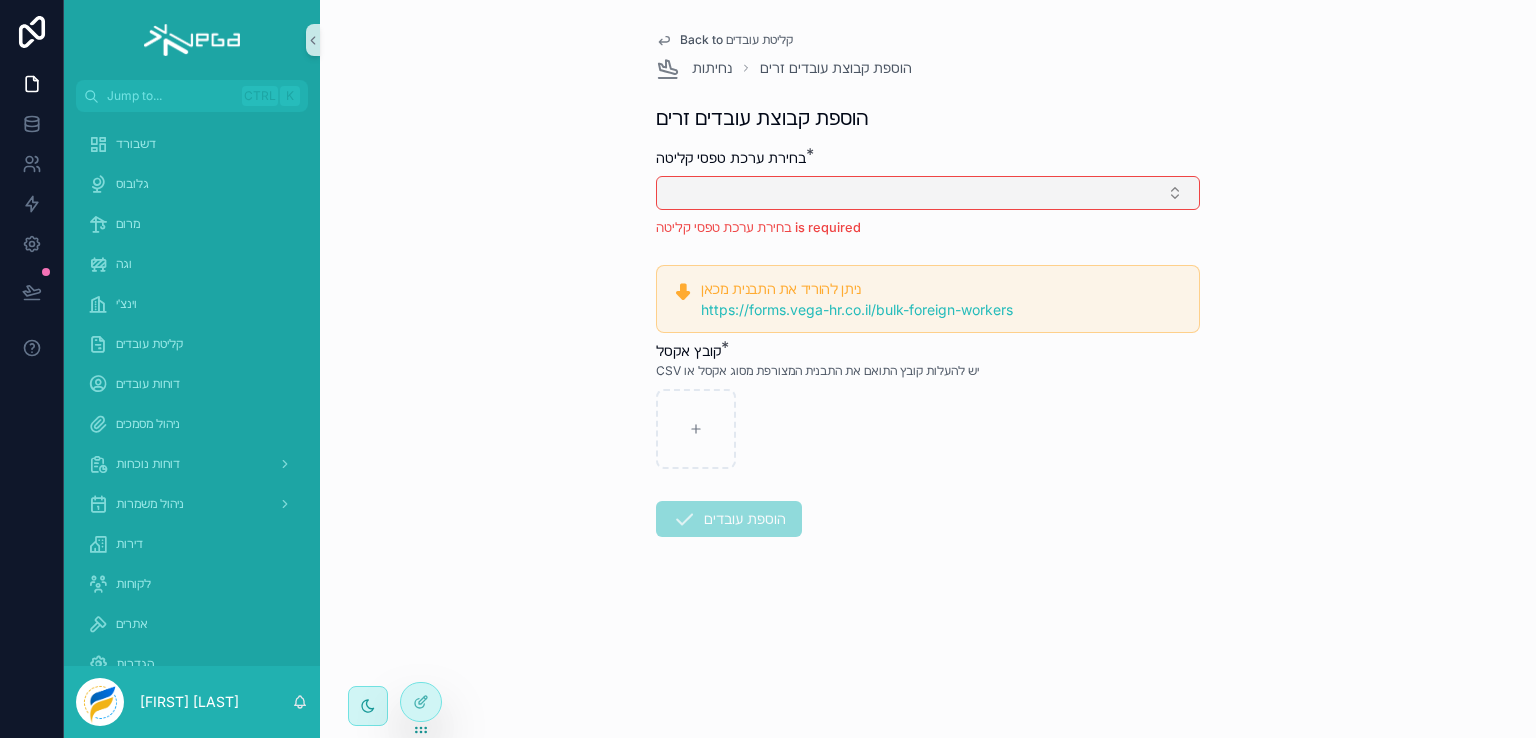 click at bounding box center (928, 193) 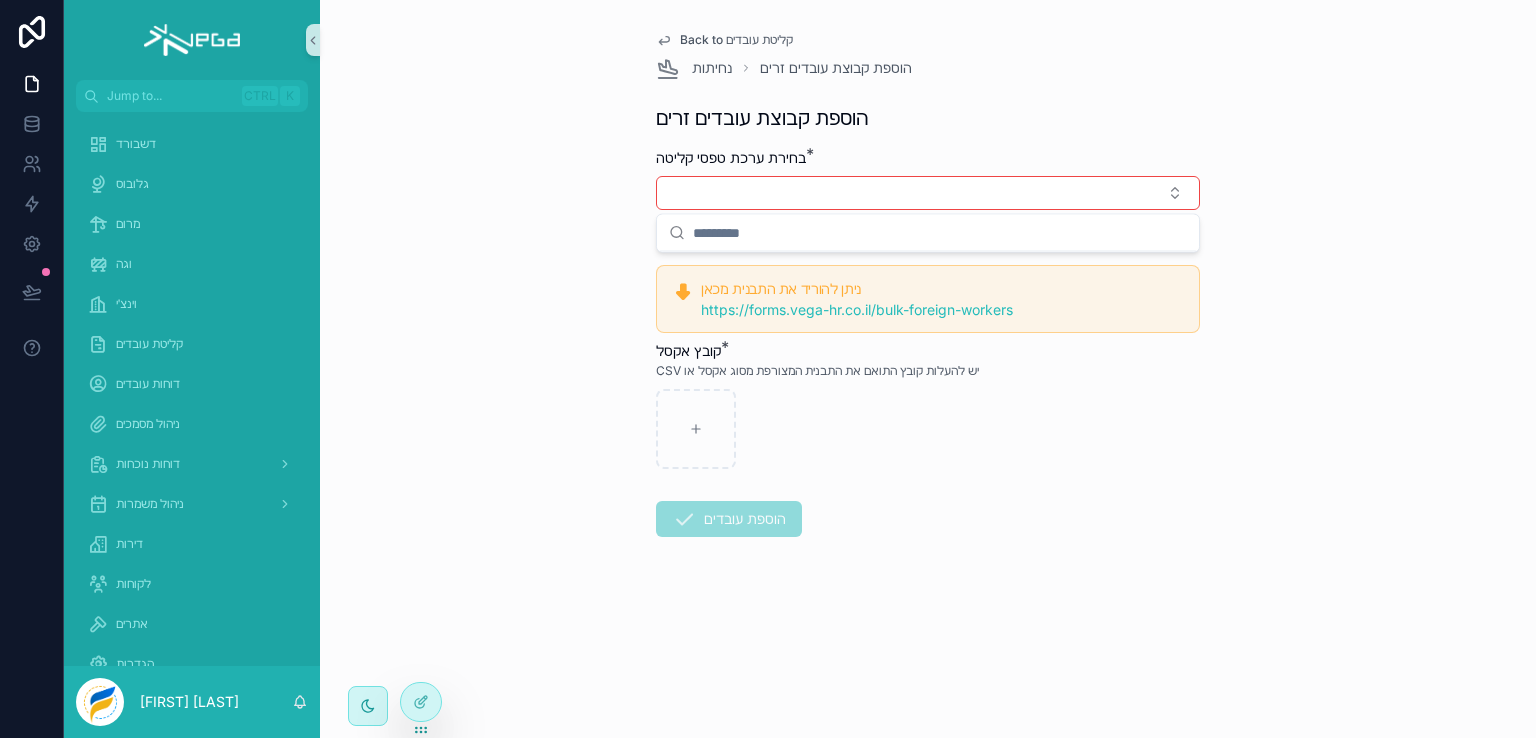 click on "בחירת ערכת טפסי קליטה * בחירת ערכת טפסי קליטה is required ניתן להוריד את התבנית מכאן https://forms.vega-hr.co.il/bulk-foreign-workers קובץ אקסל * CSV יש להעלות קובץ התואם את התבנית המצורפת מסוג אקסל או  הוספת עובדים" at bounding box center [928, 406] 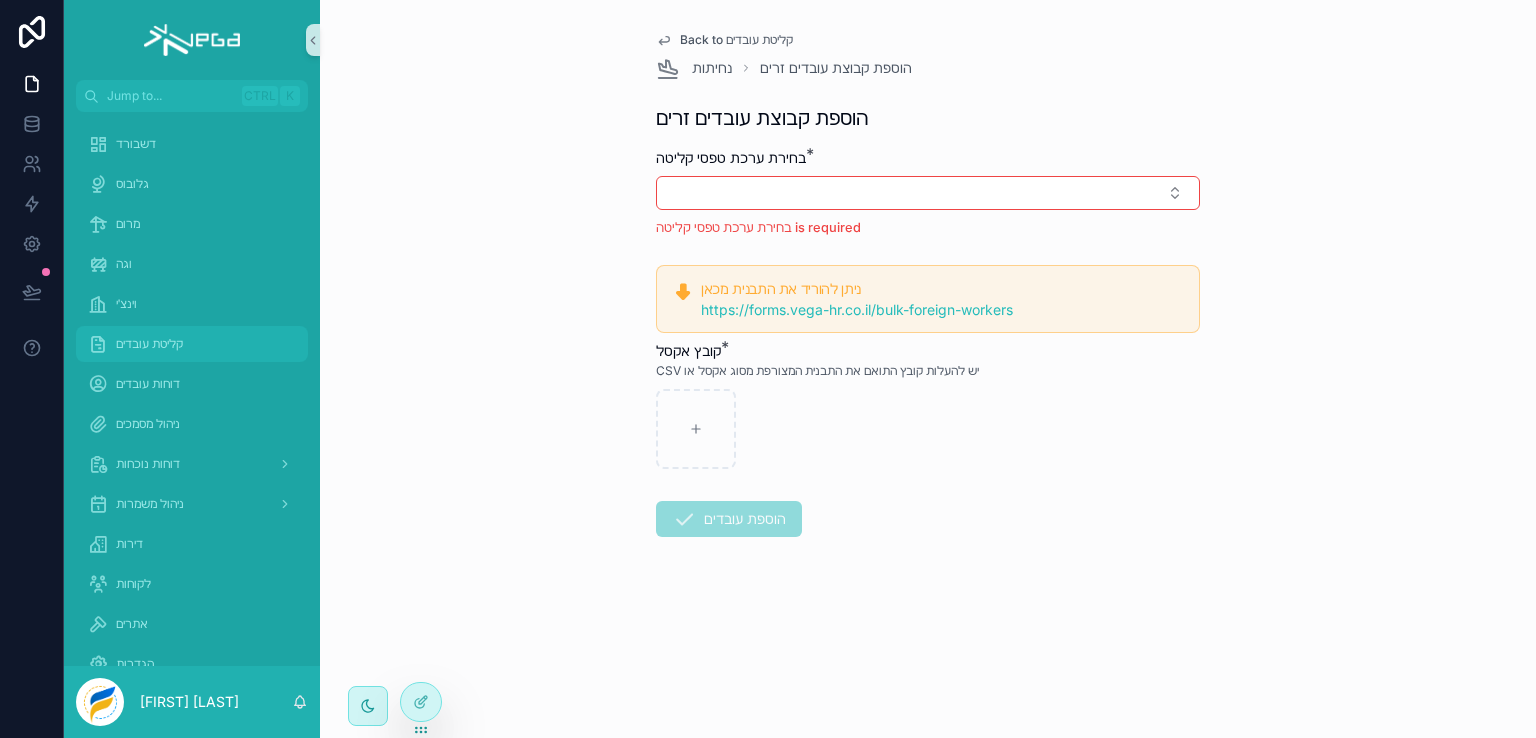 click on "קליטת עובדים" at bounding box center (149, 344) 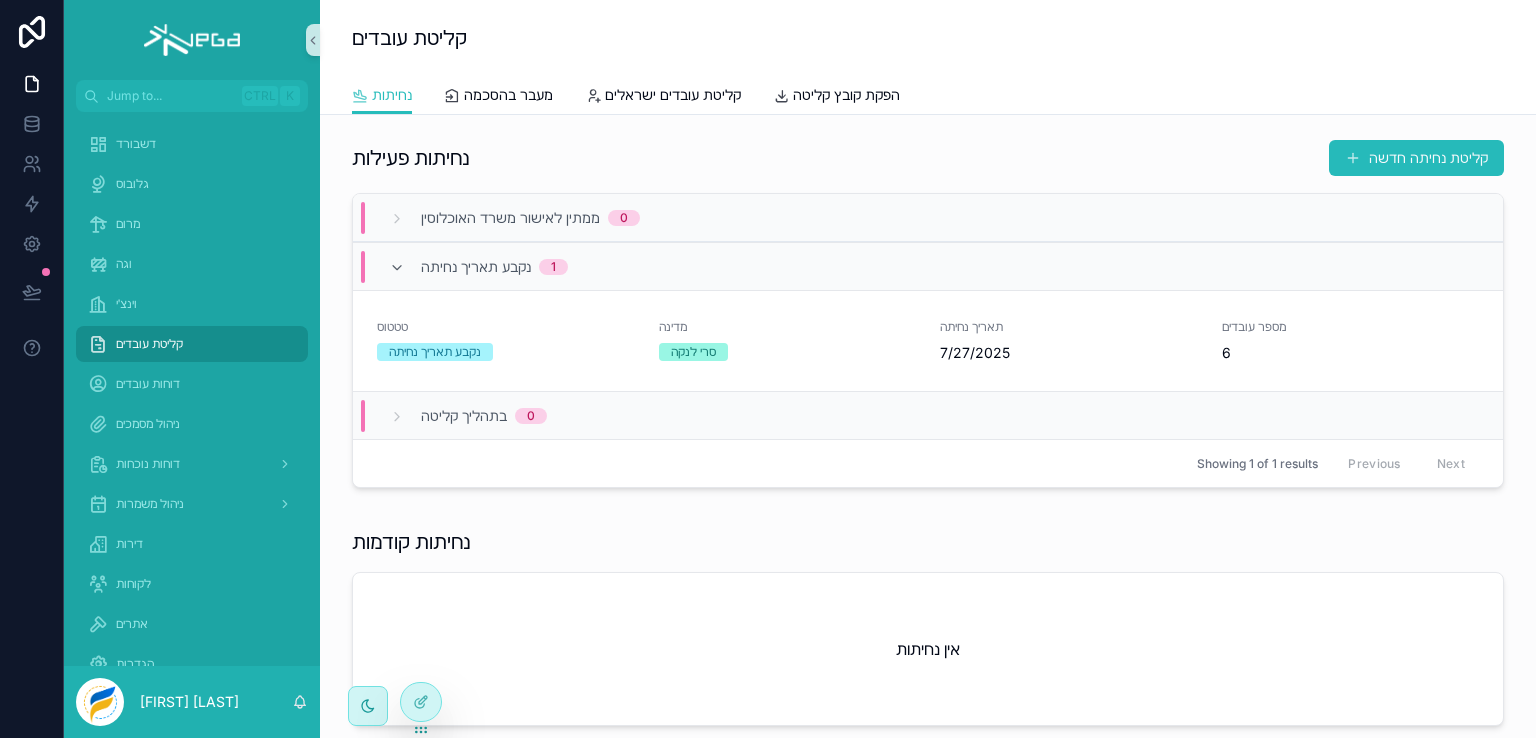 click on "קליטת נחיתה חדשה" at bounding box center [1416, 158] 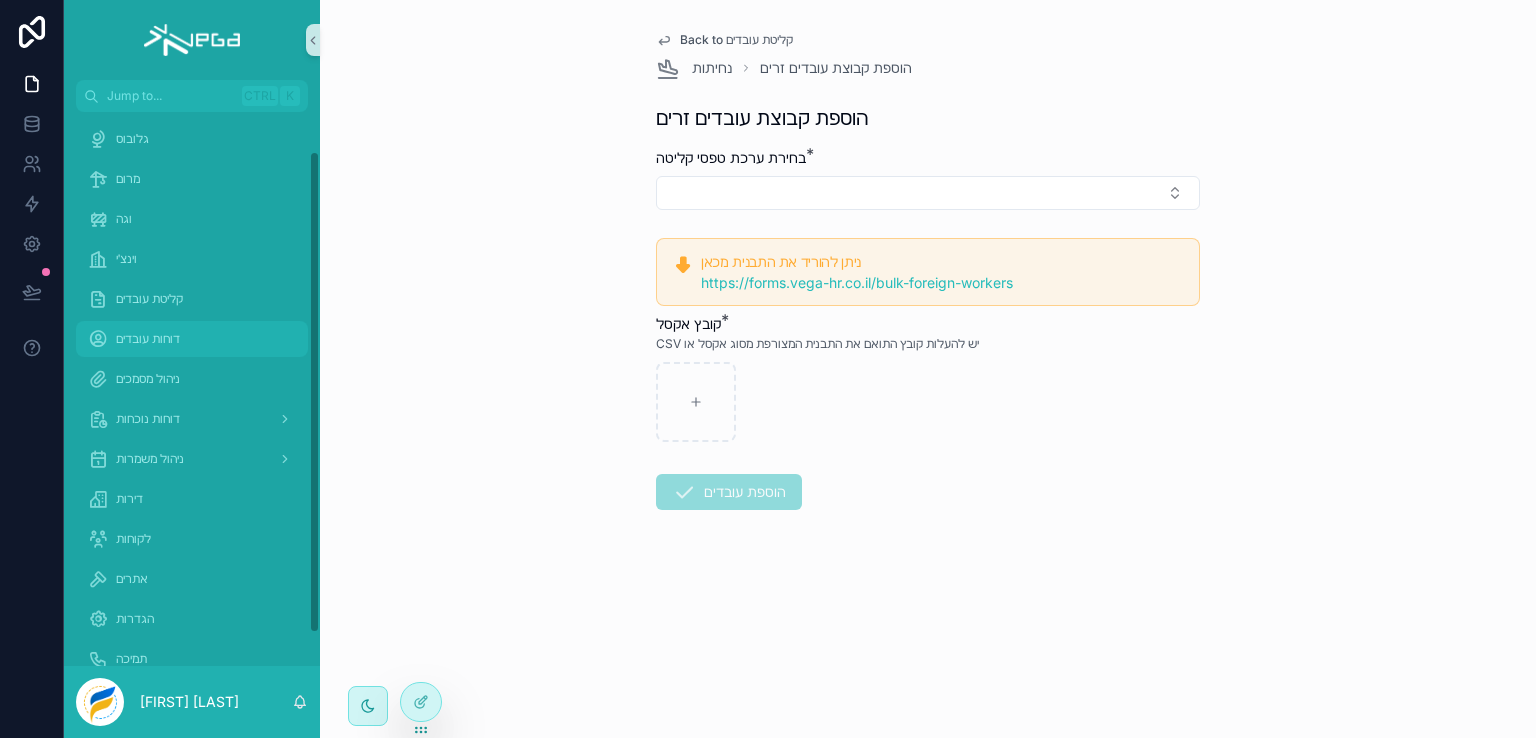 scroll, scrollTop: 82, scrollLeft: 0, axis: vertical 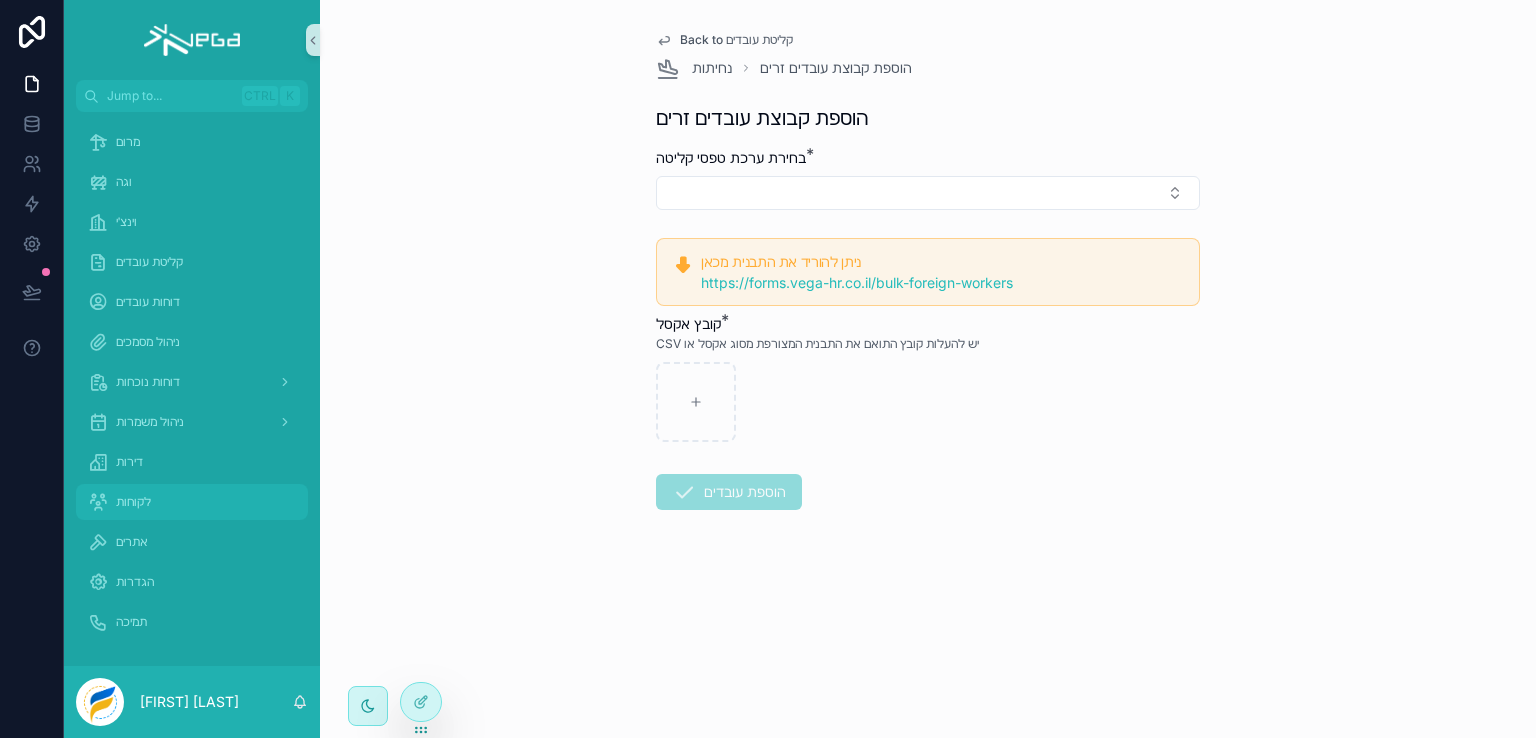 click on "לקוחות" at bounding box center (133, 502) 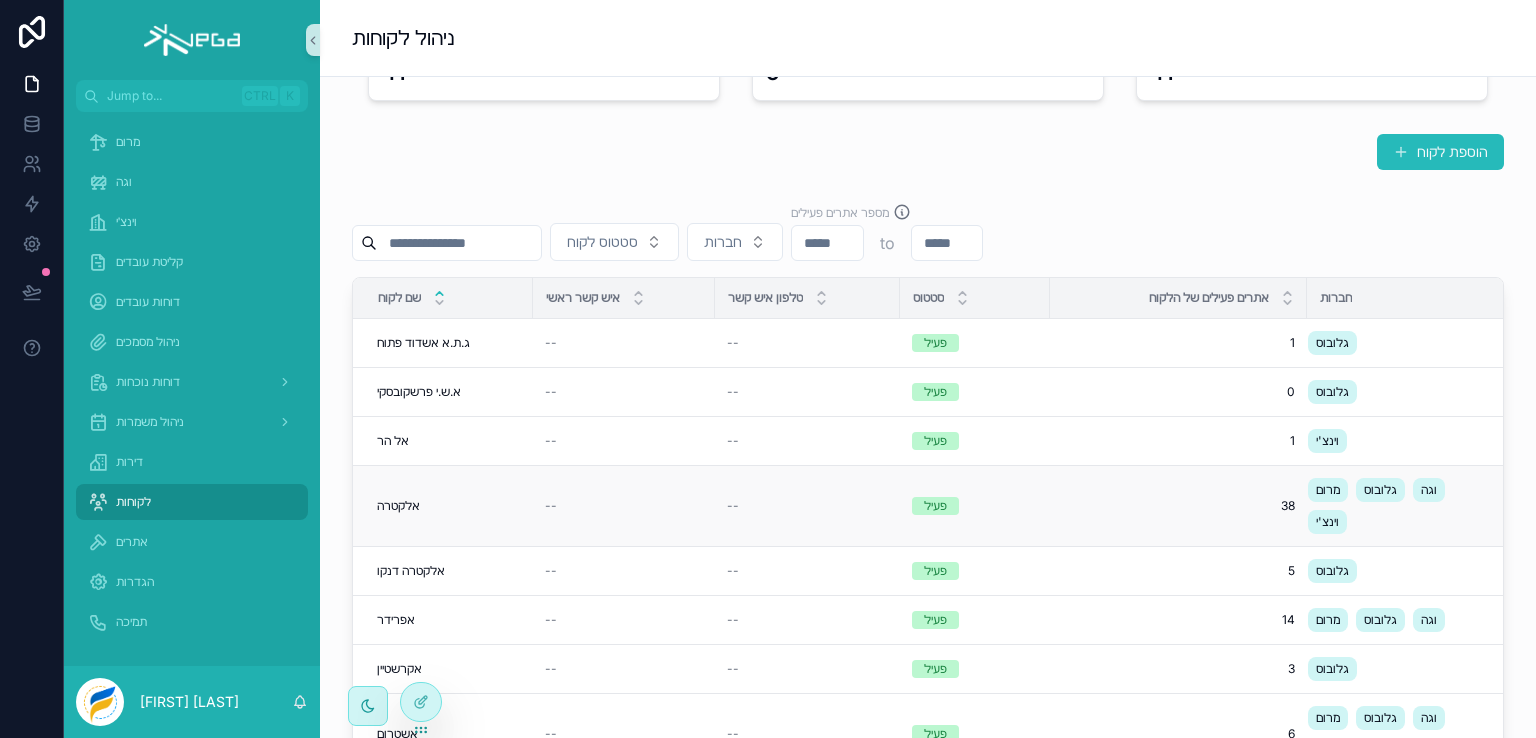 scroll, scrollTop: 369, scrollLeft: 0, axis: vertical 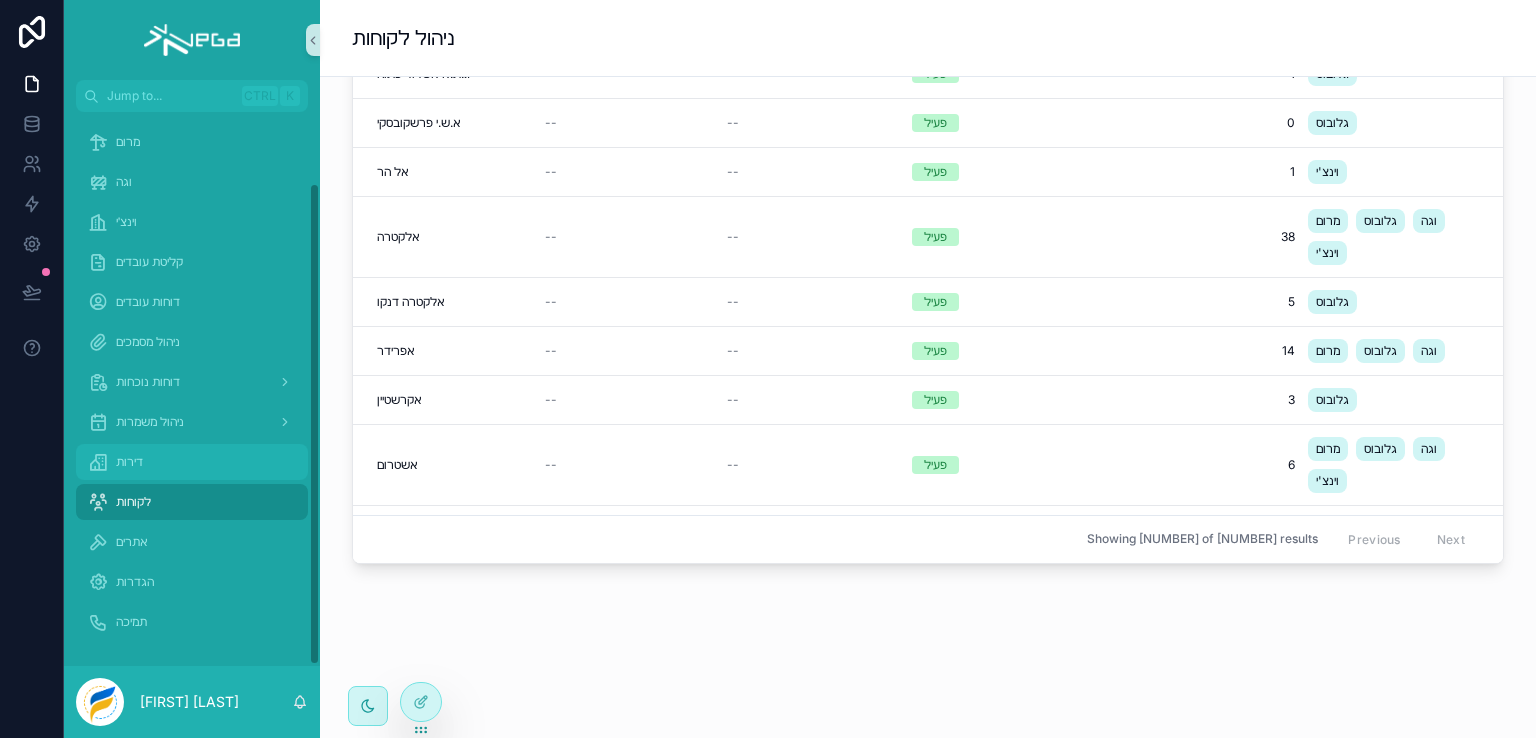 click on "דירות" at bounding box center [129, 462] 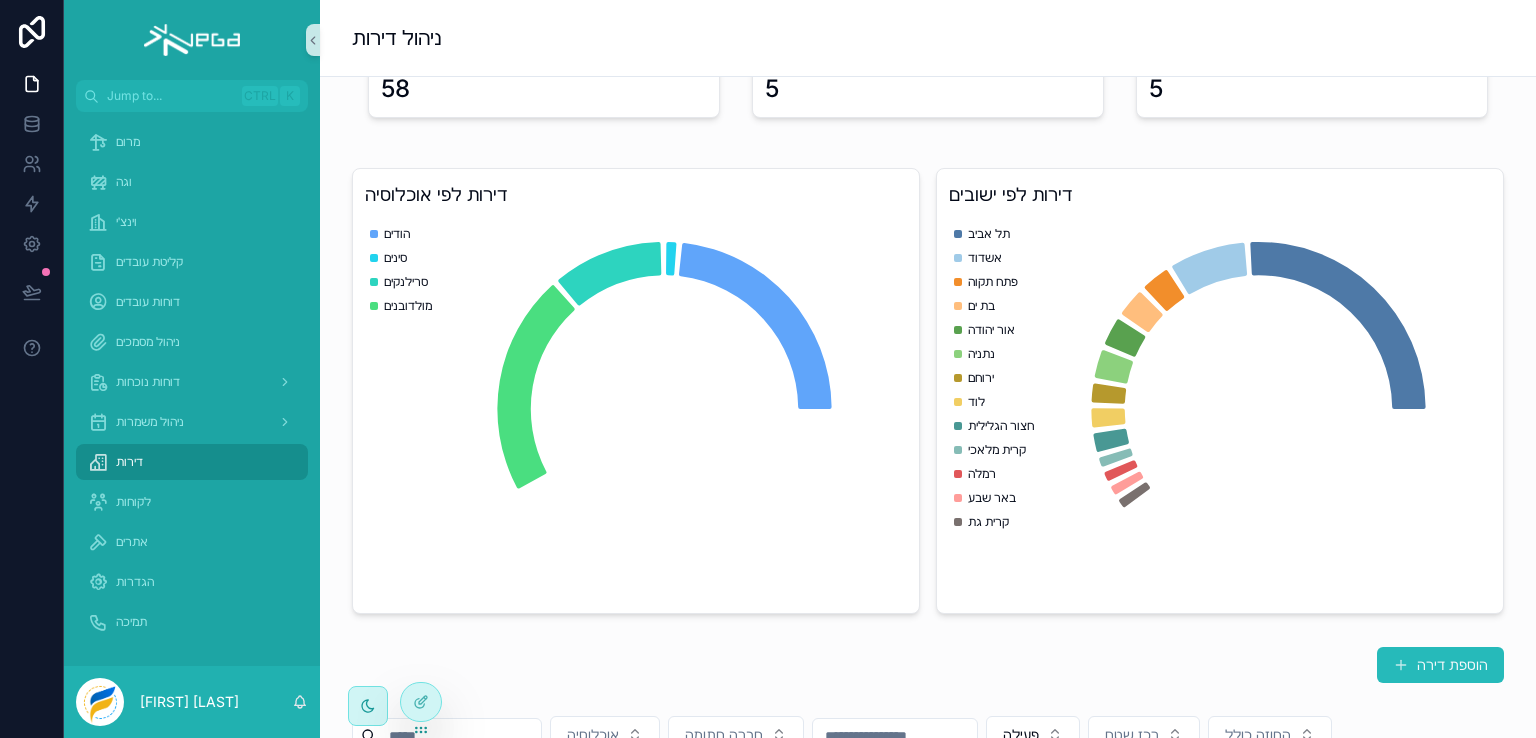 scroll, scrollTop: 0, scrollLeft: 0, axis: both 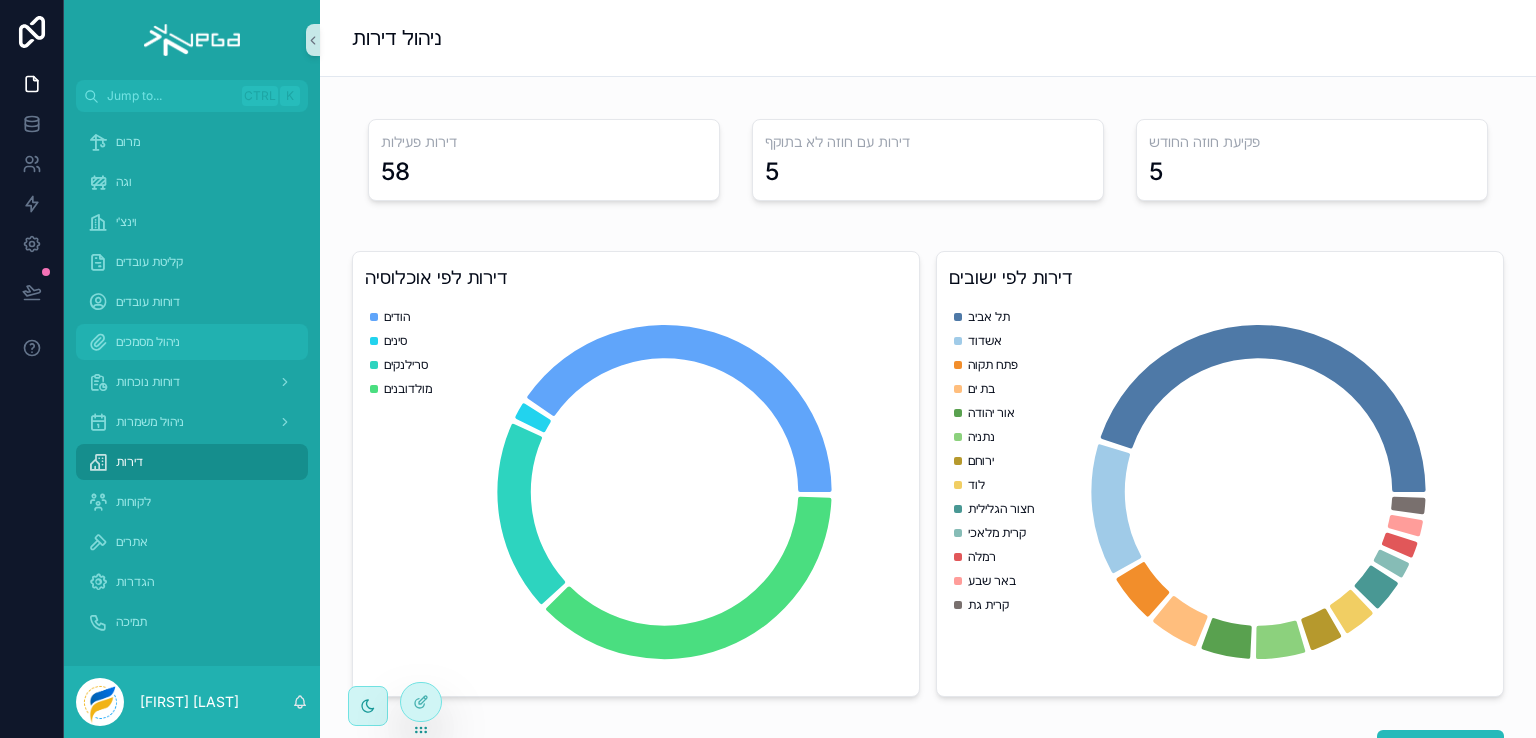 click on "ניהול מסמכים" at bounding box center (148, 342) 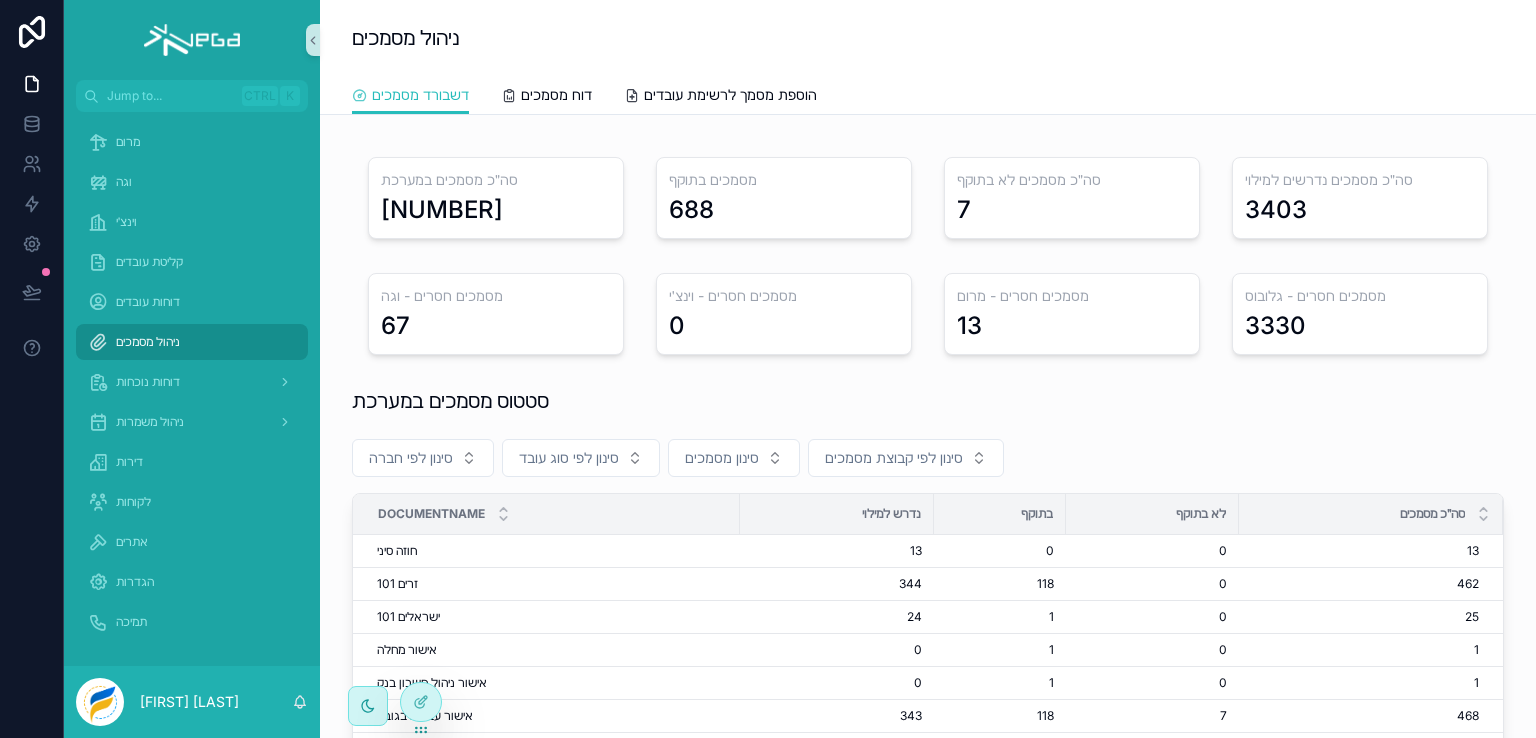 scroll, scrollTop: 0, scrollLeft: 0, axis: both 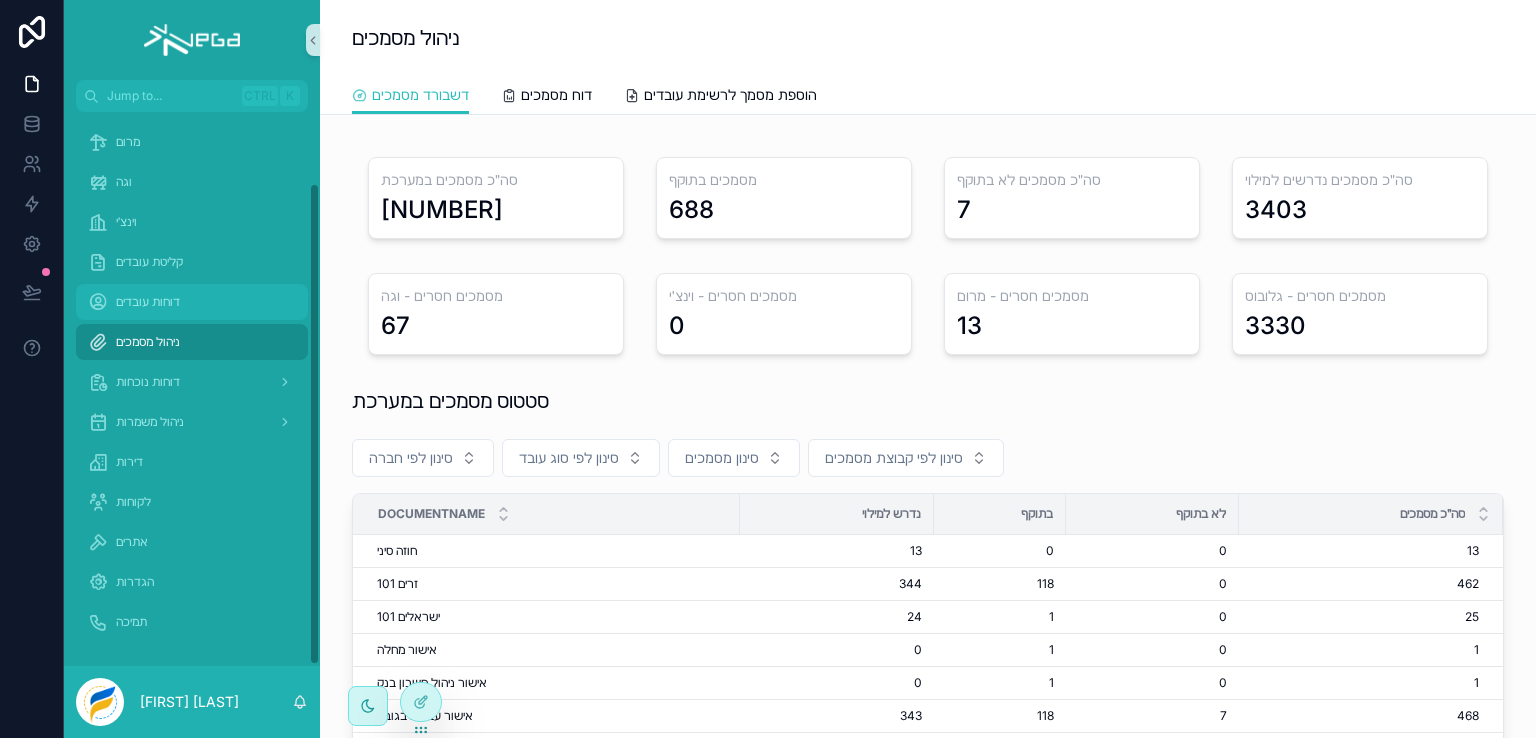 click on "דוחות עובדים" at bounding box center [148, 302] 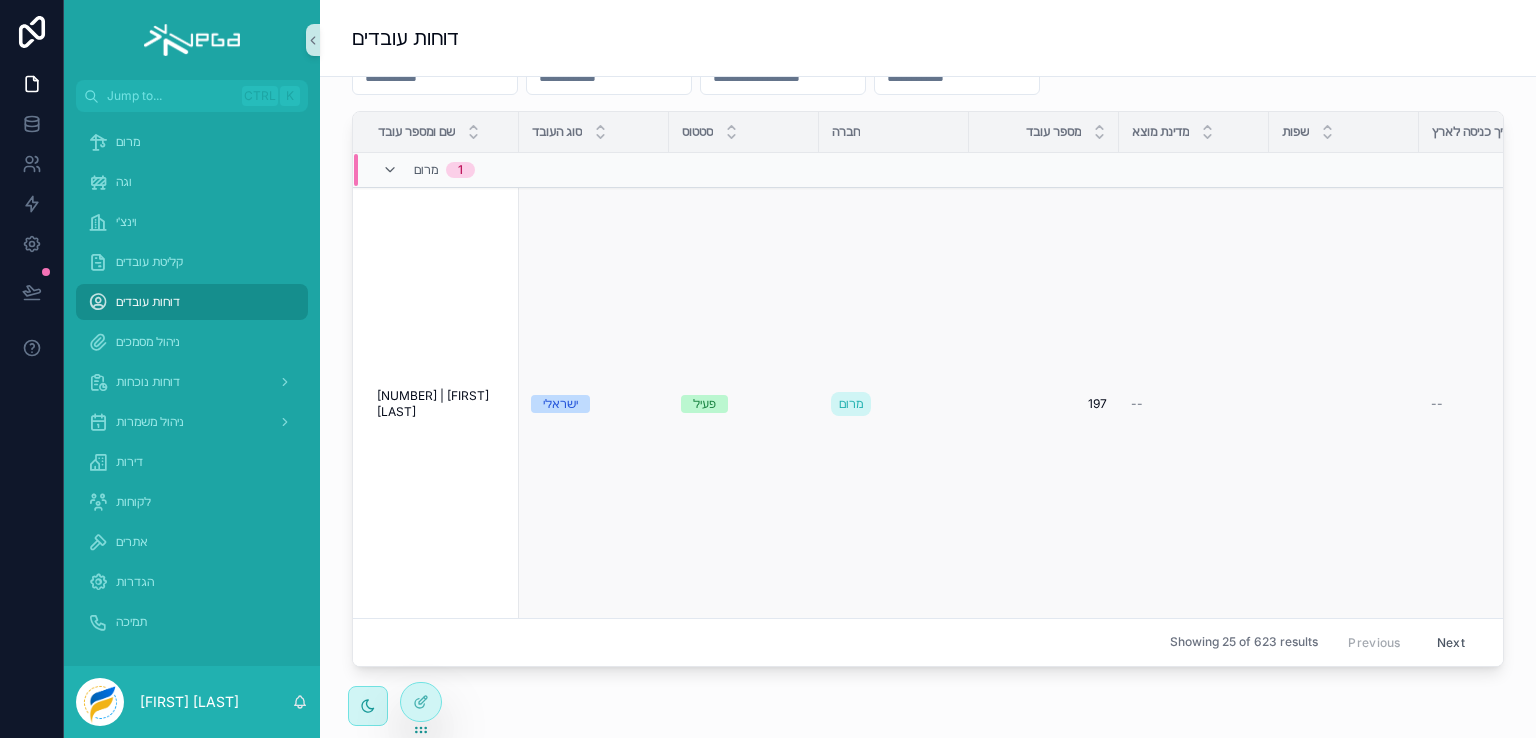 scroll, scrollTop: 500, scrollLeft: 0, axis: vertical 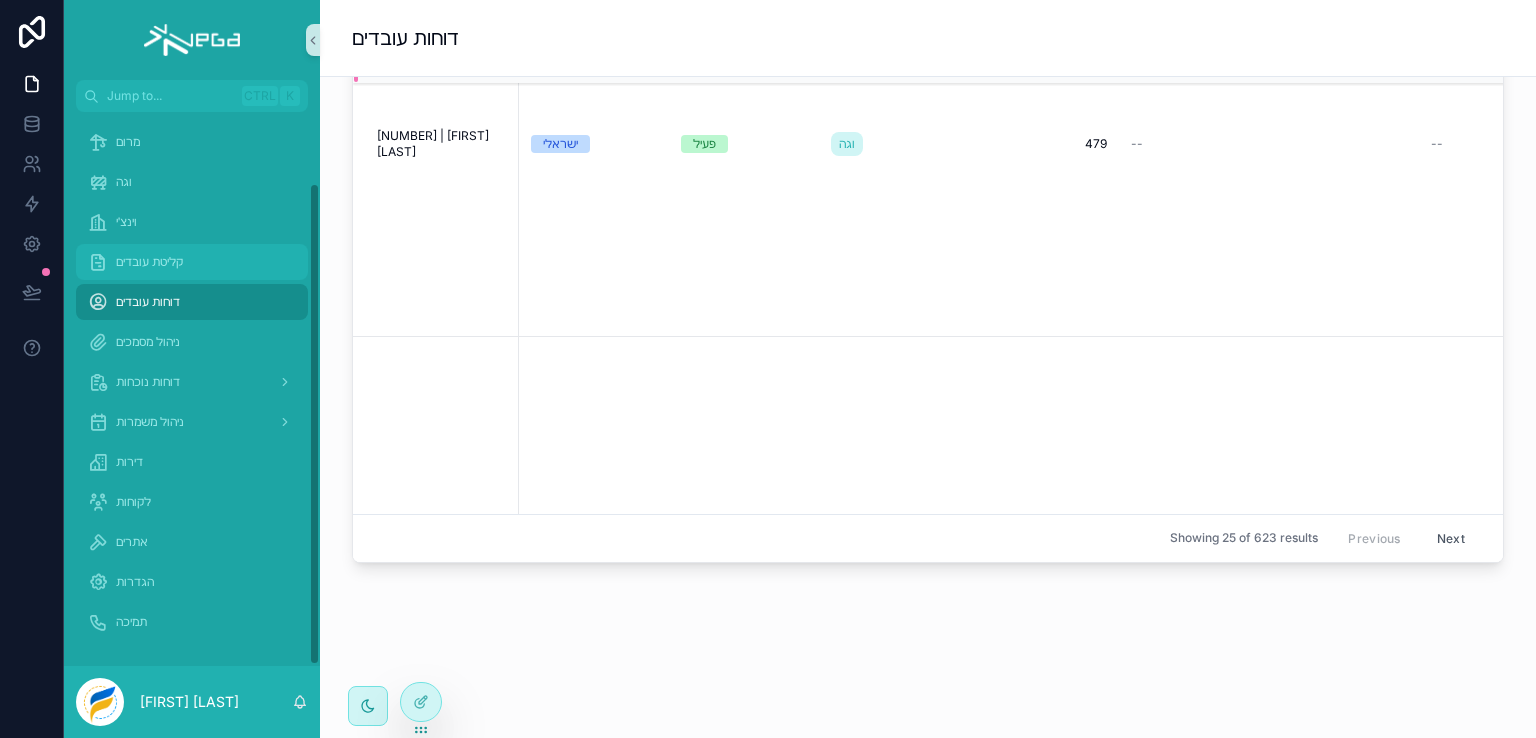 click on "קליטת עובדים" at bounding box center (149, 262) 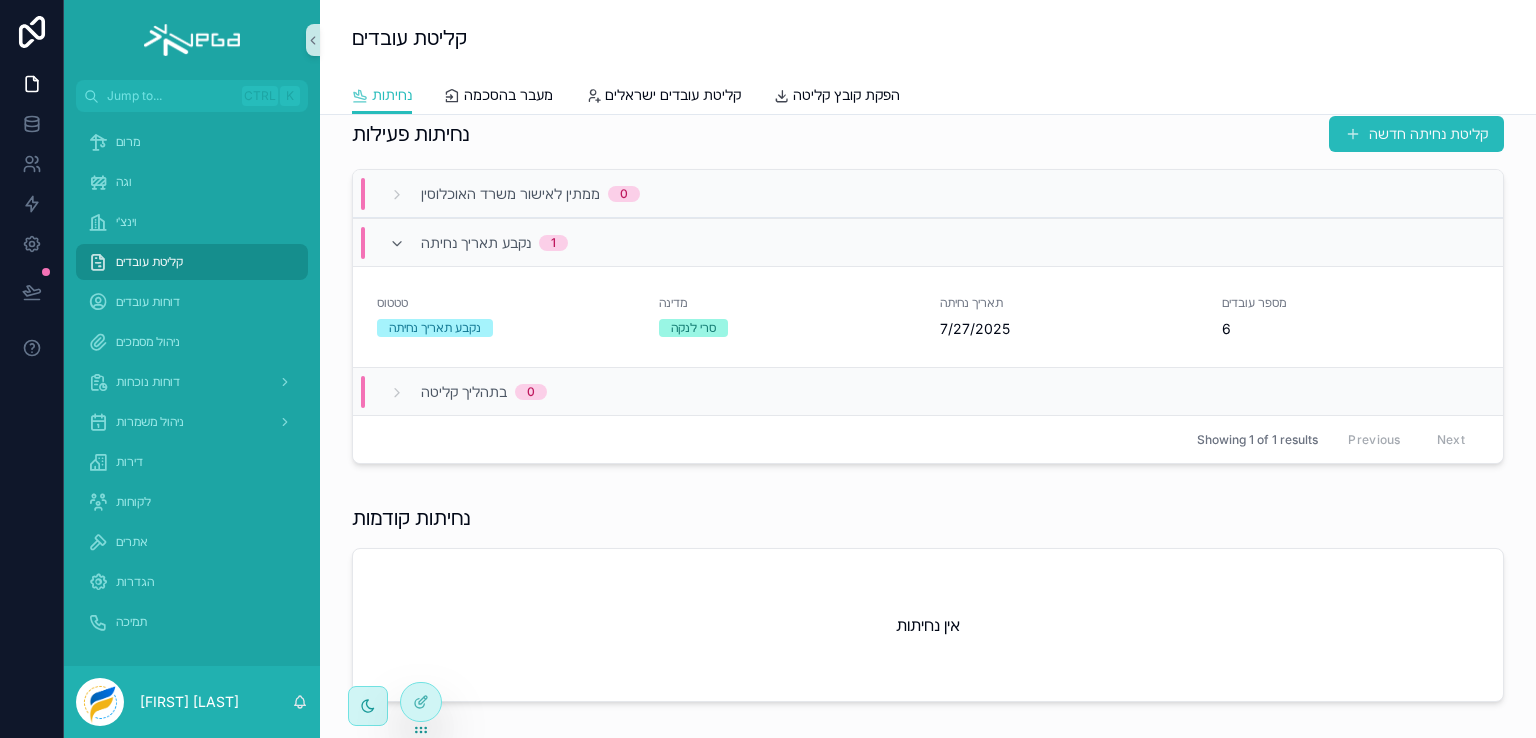 scroll, scrollTop: 162, scrollLeft: 0, axis: vertical 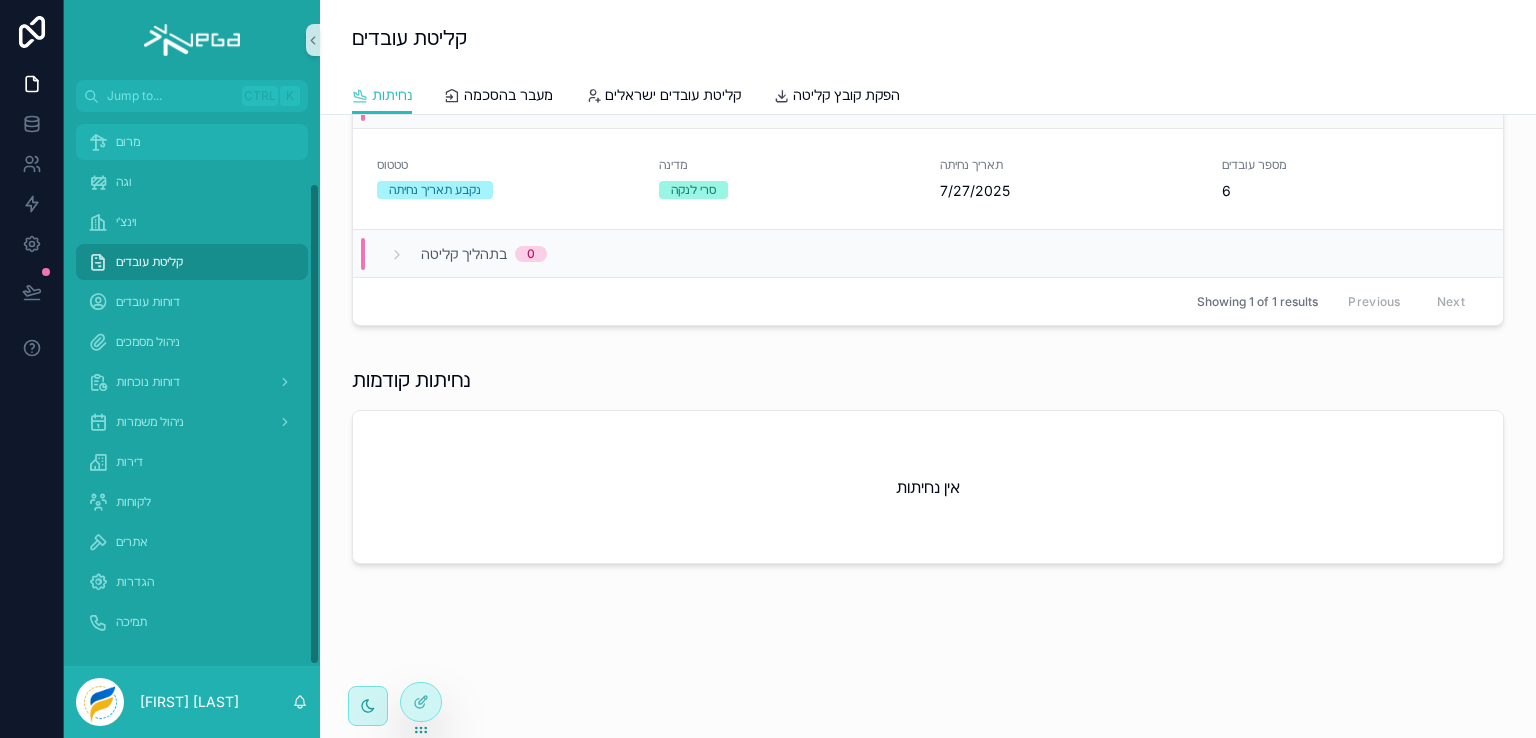 click on "מרום" at bounding box center [128, 142] 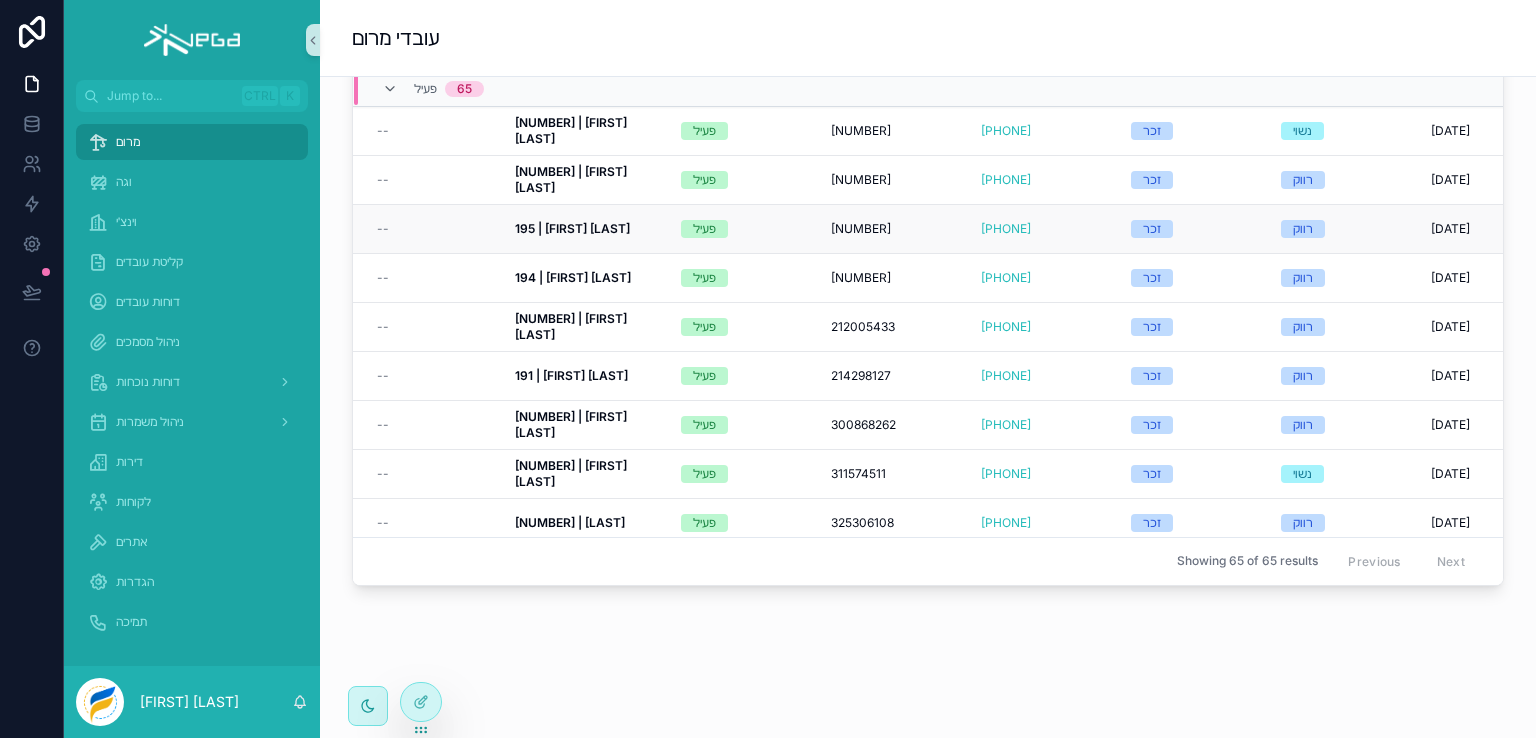 scroll, scrollTop: 401, scrollLeft: 0, axis: vertical 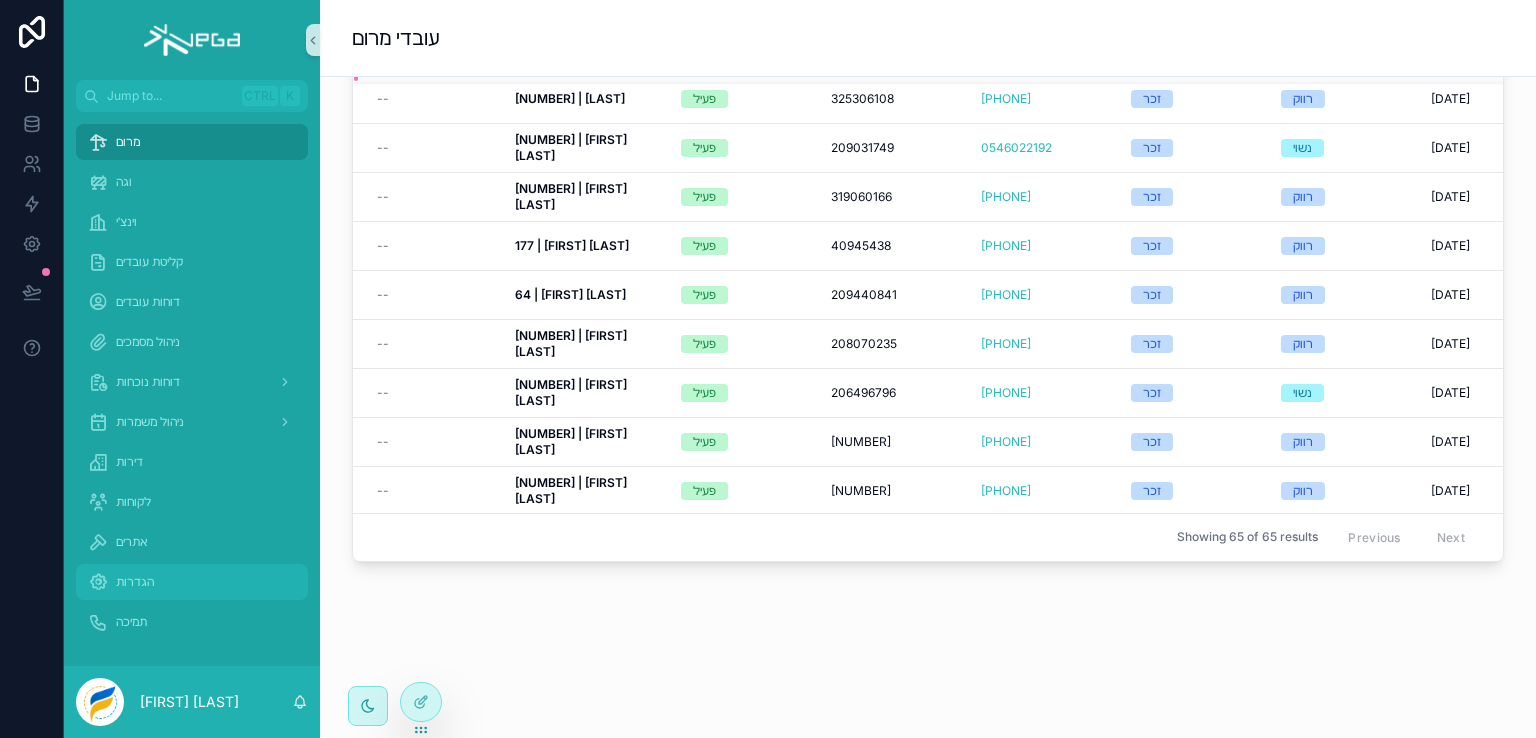 click on "הגדרות" at bounding box center (135, 582) 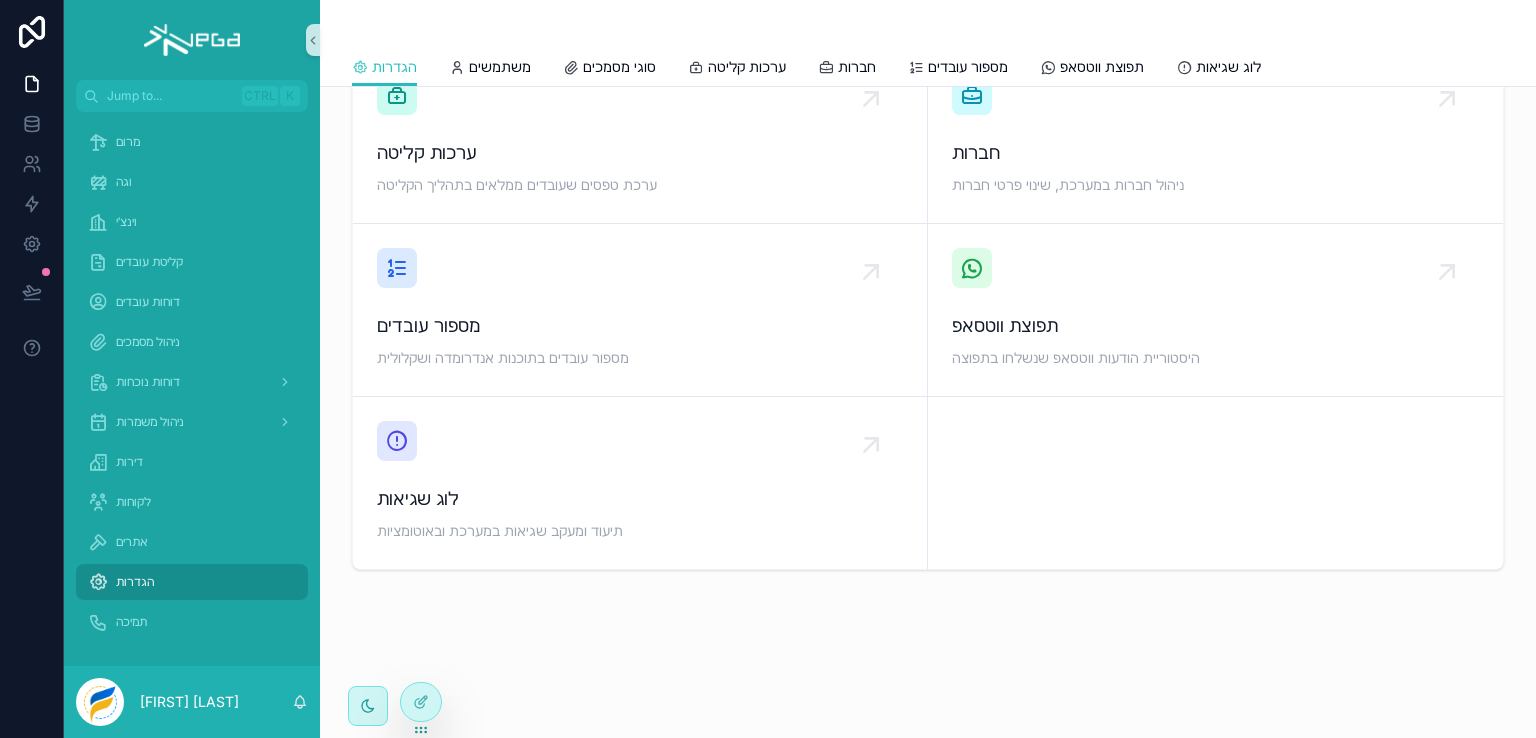 scroll, scrollTop: 0, scrollLeft: 0, axis: both 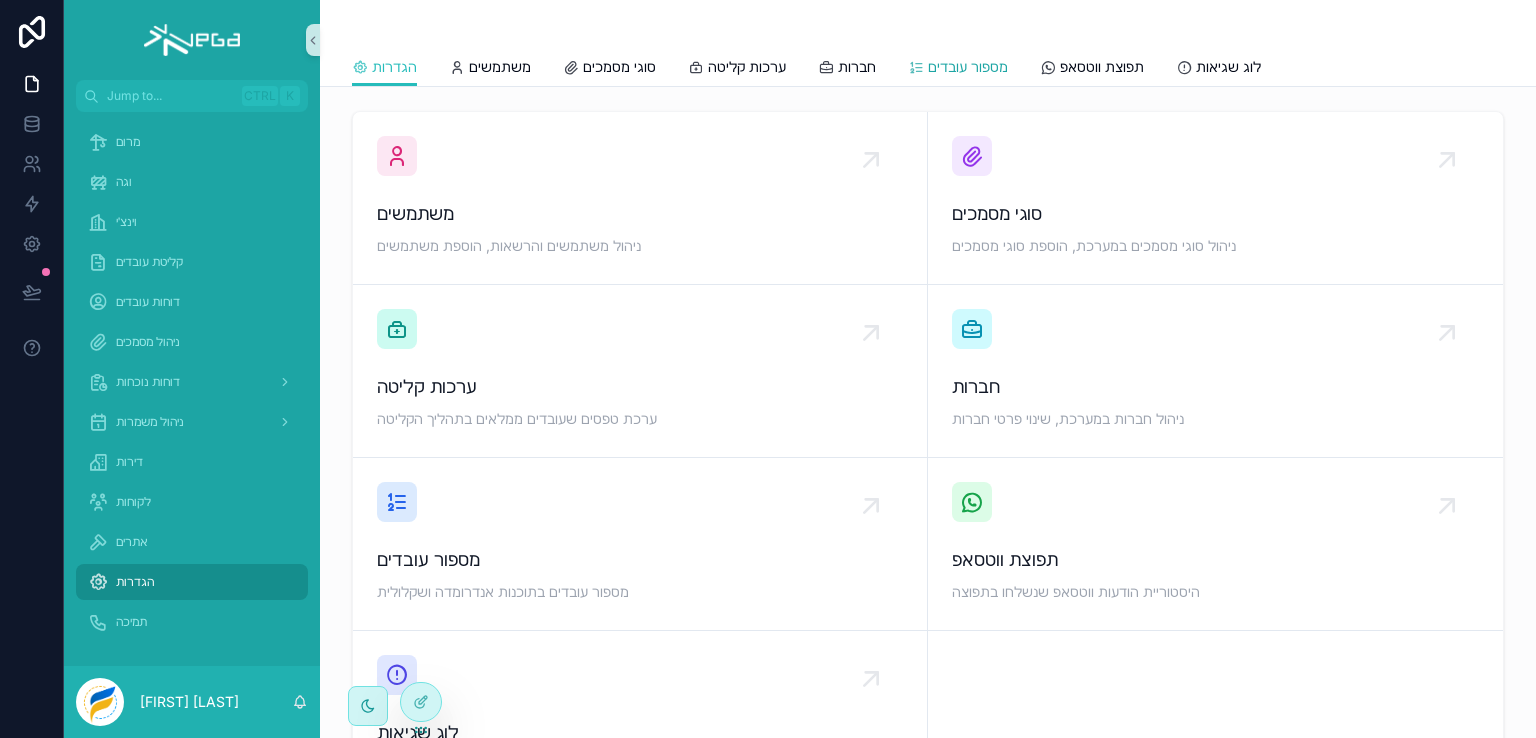 click on "מספור עובדים" at bounding box center [968, 67] 